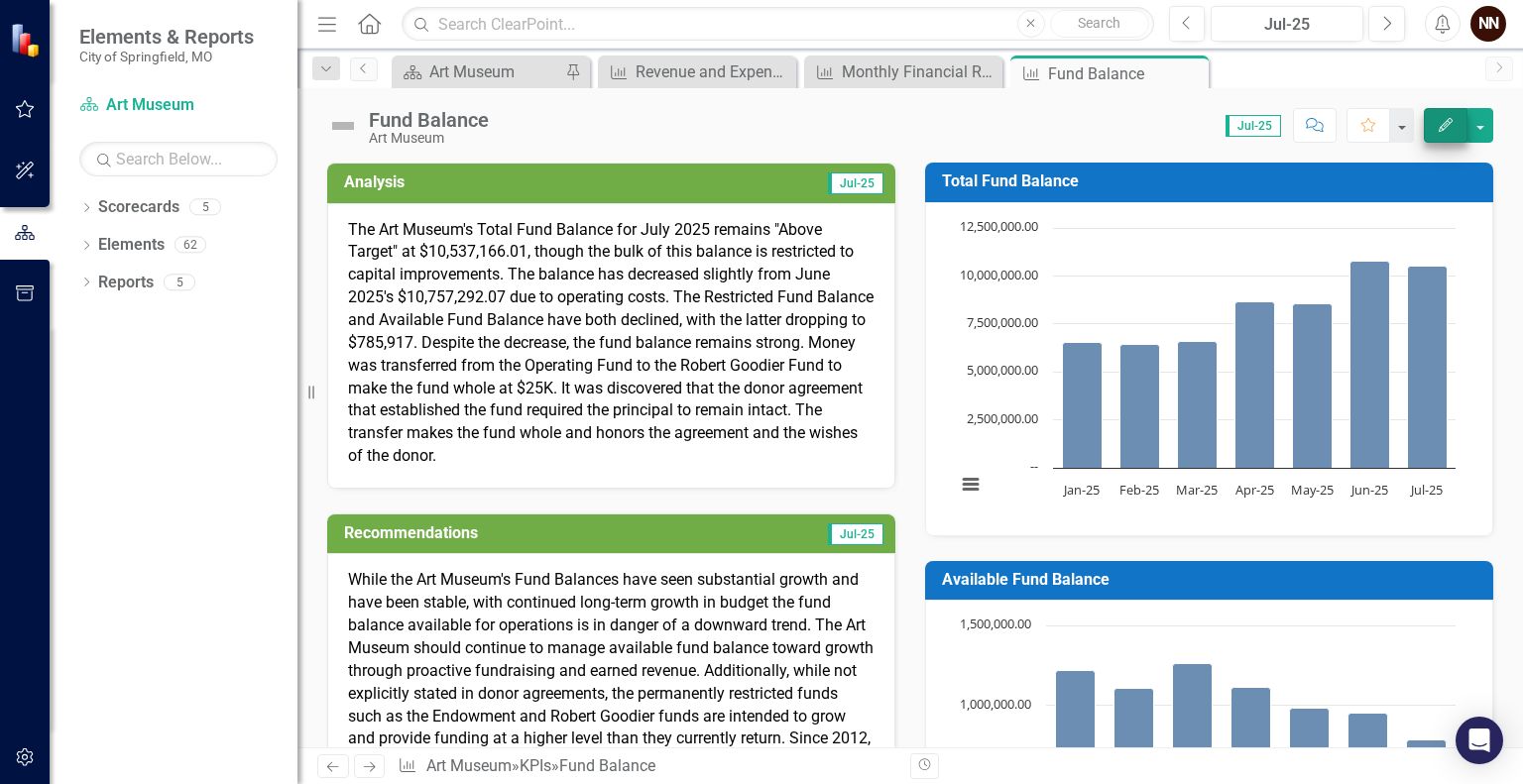 scroll, scrollTop: 0, scrollLeft: 0, axis: both 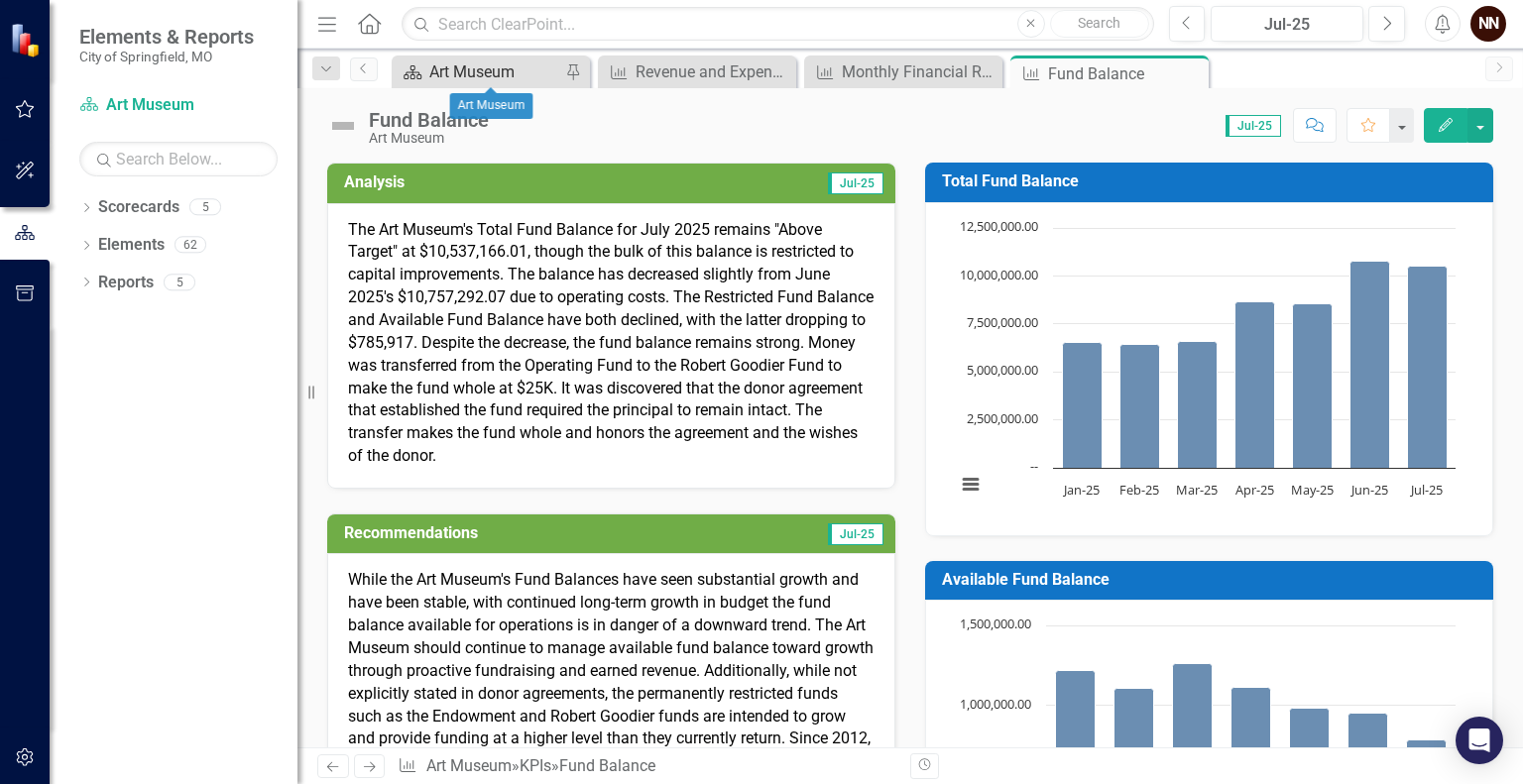 click on "Art Museum" at bounding box center [495, 71] 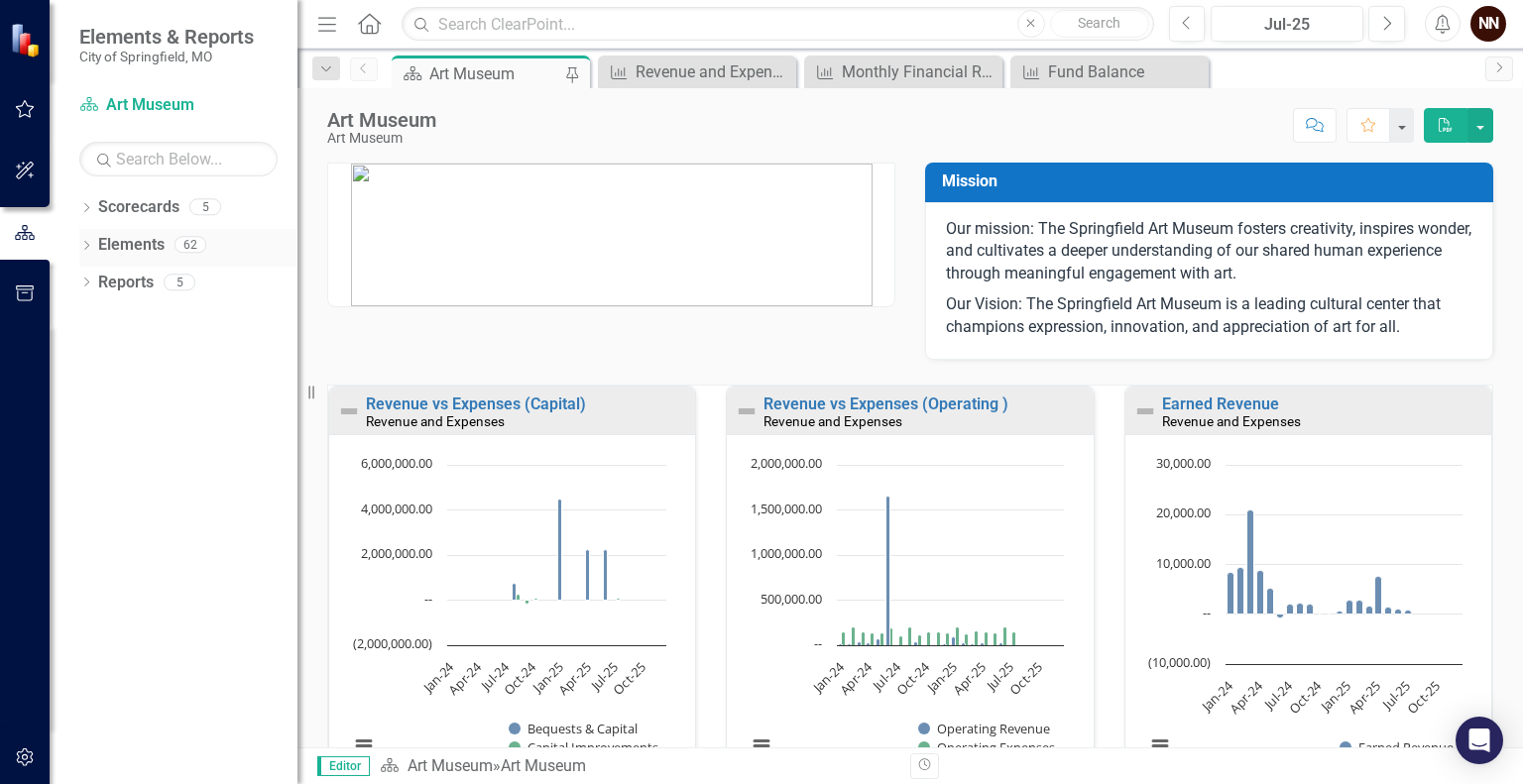 click on "Elements" at bounding box center [131, 245] 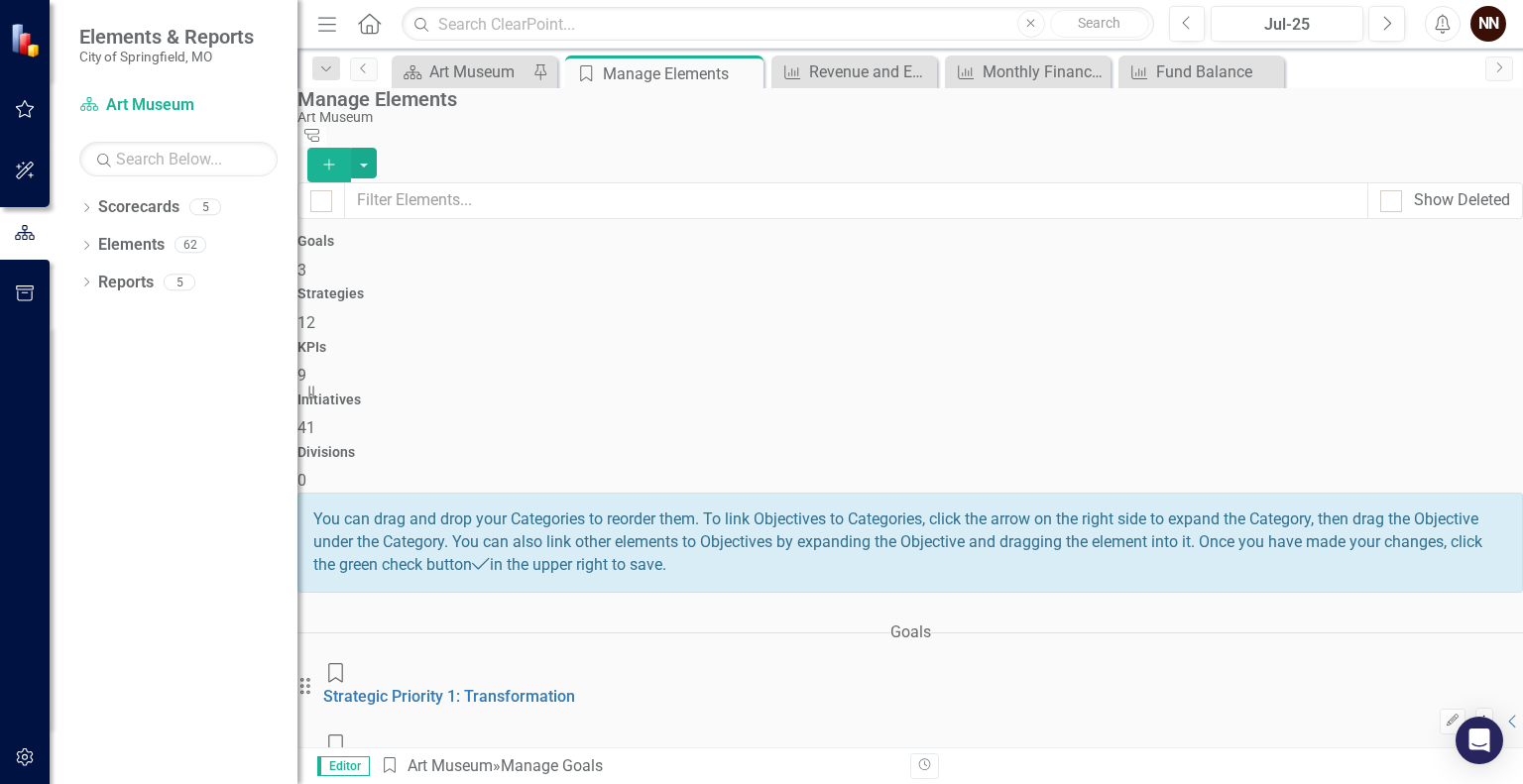 click on "KPIs 9" at bounding box center [910, 364] 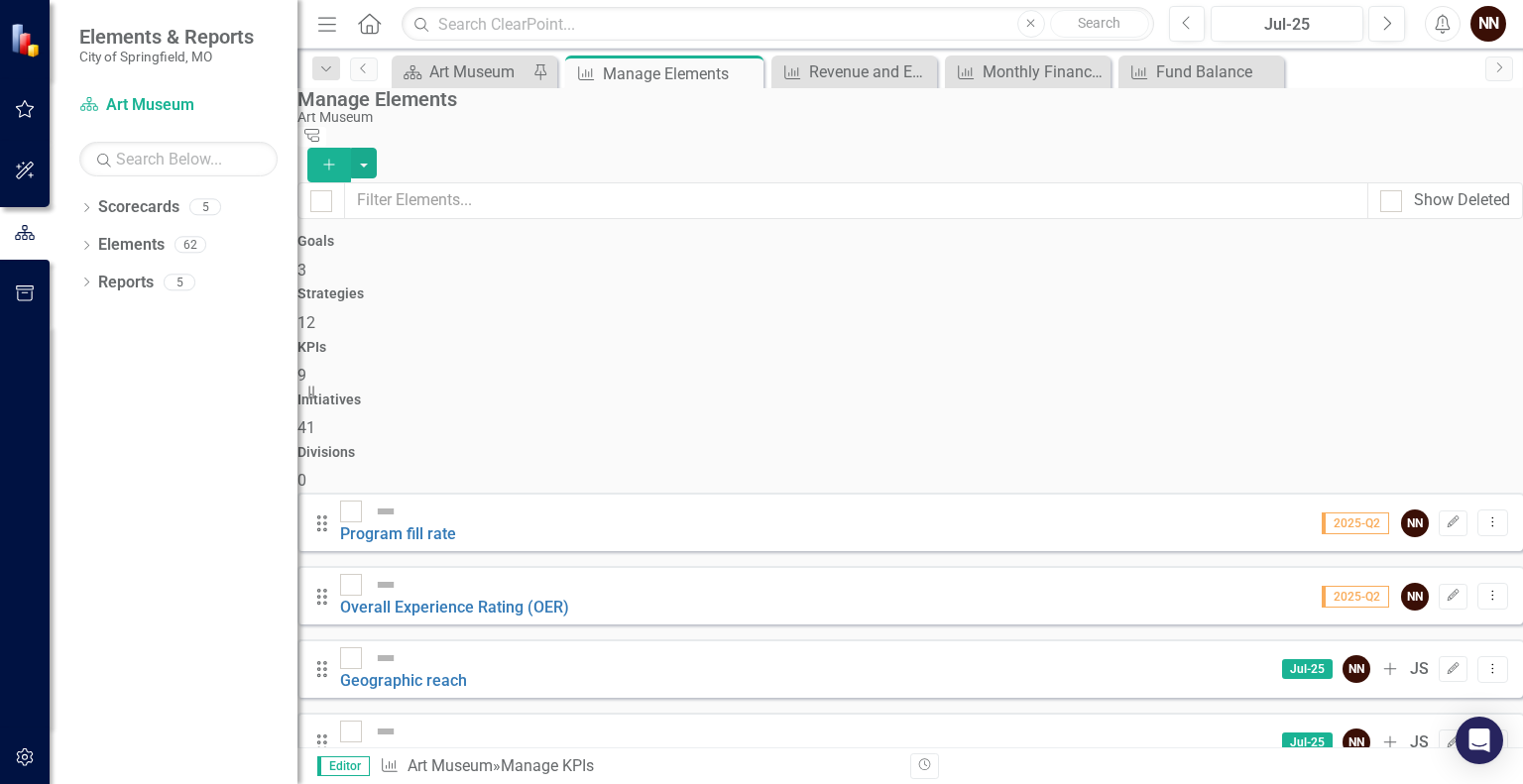 scroll, scrollTop: 170, scrollLeft: 0, axis: vertical 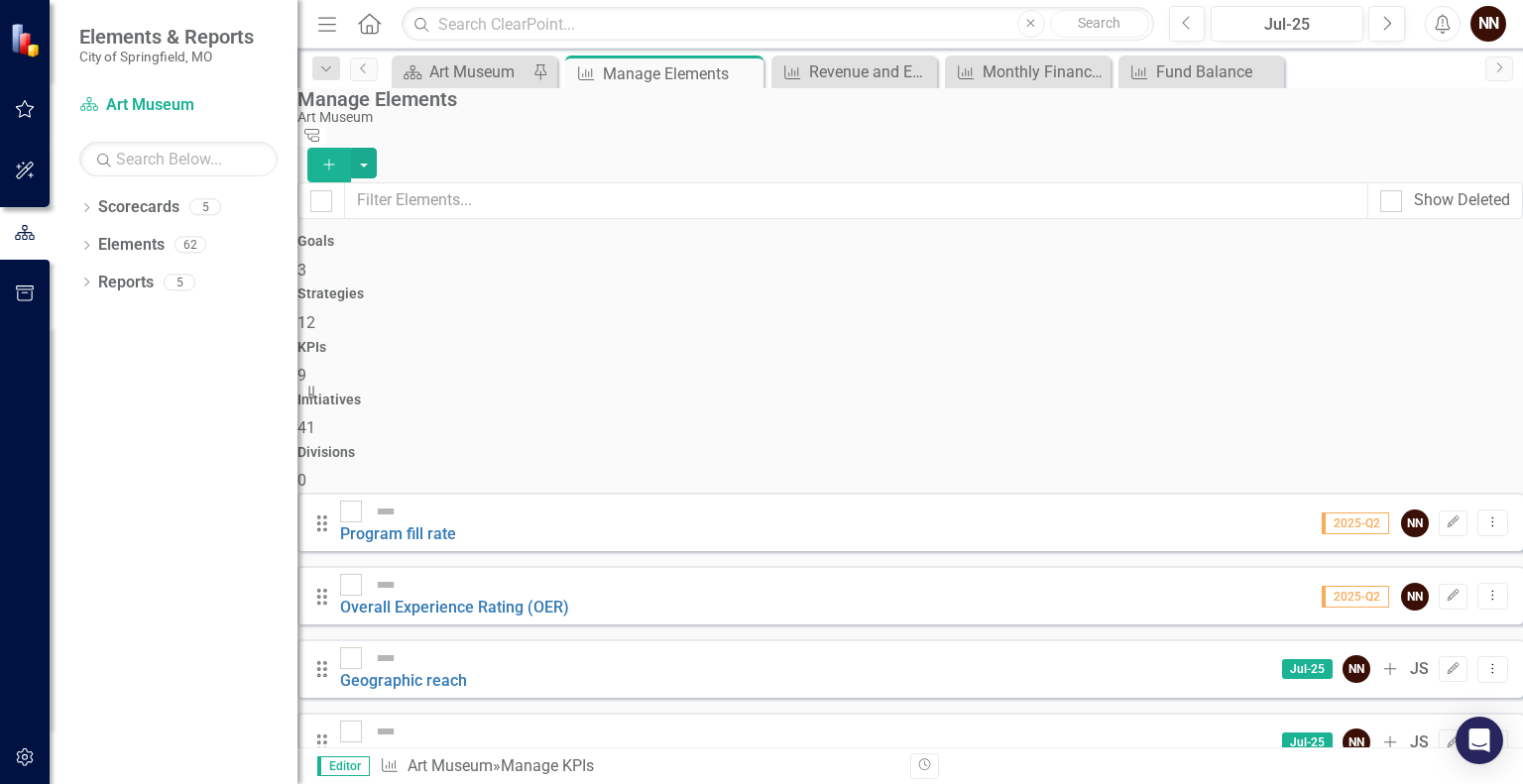 click on "Add" 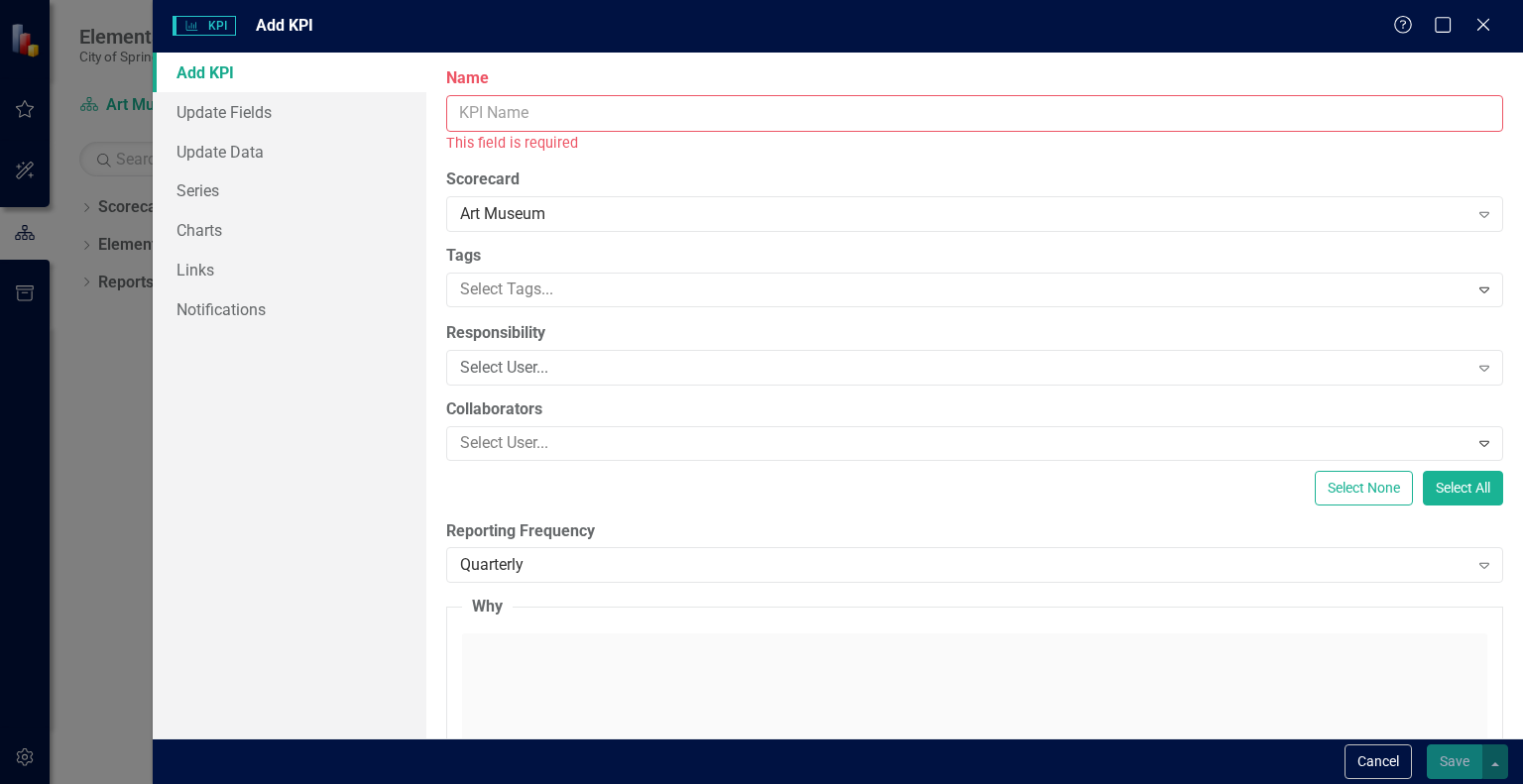 click on "Name" at bounding box center (975, 113) 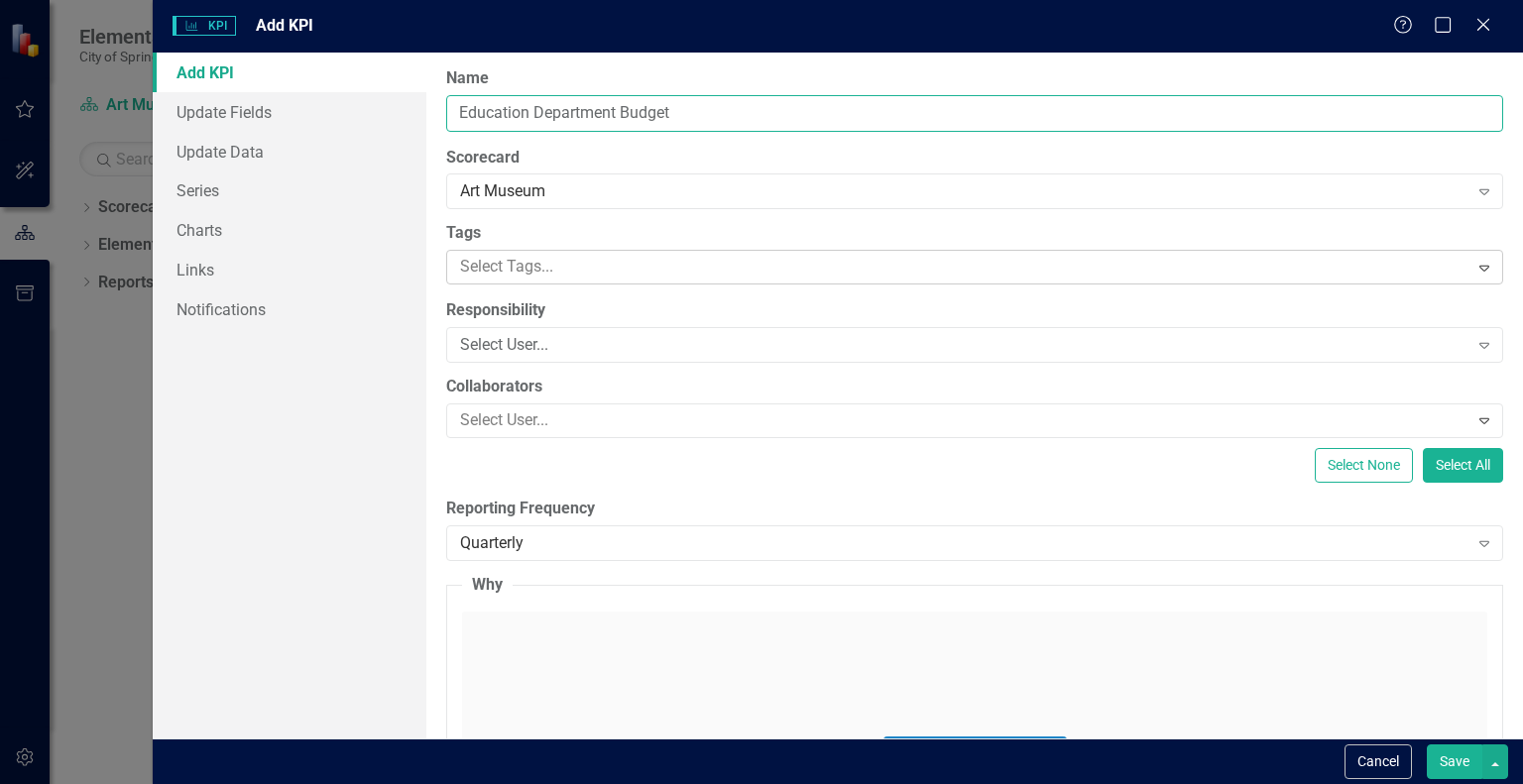 type on "Education Department Budget" 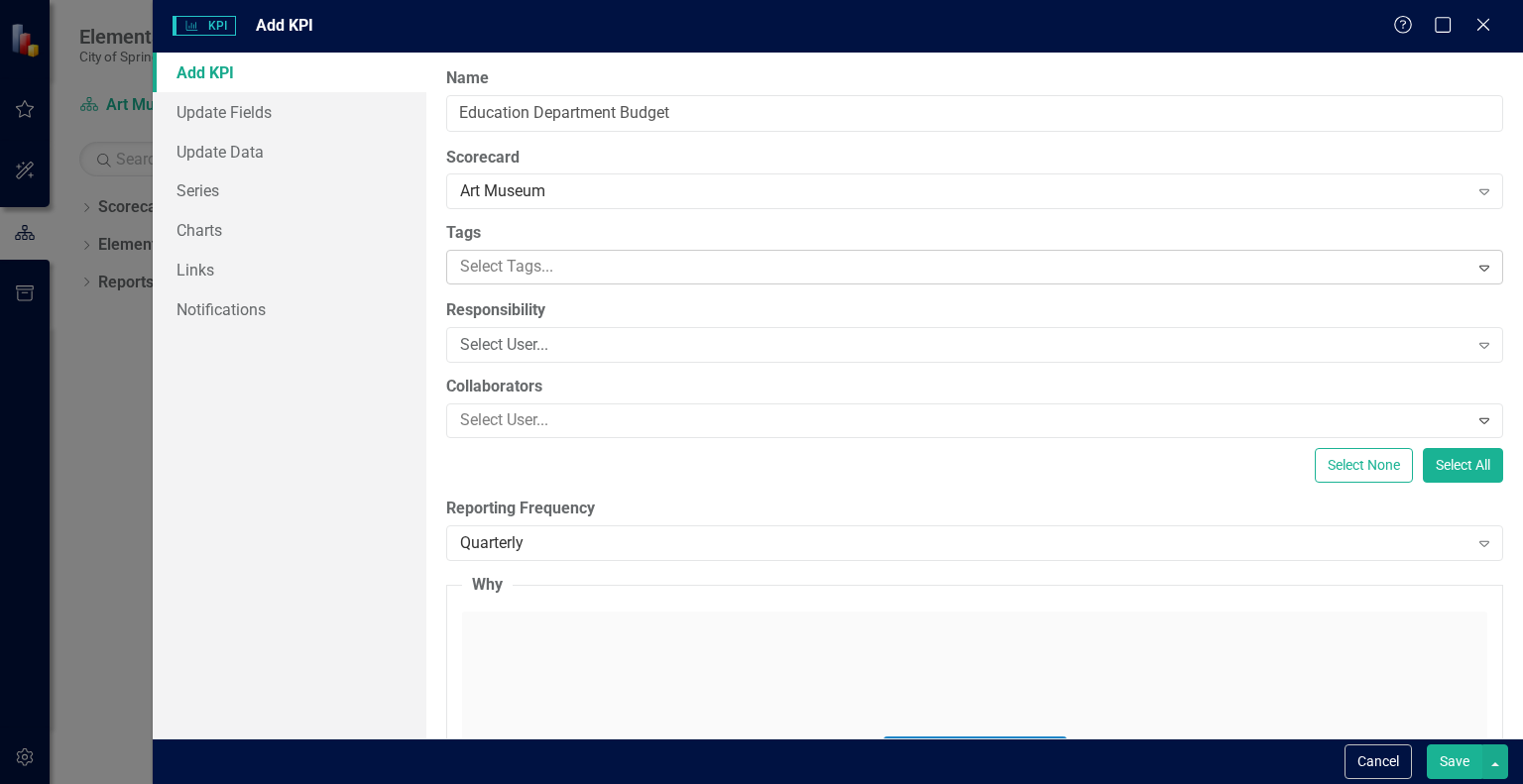 click at bounding box center [960, 267] 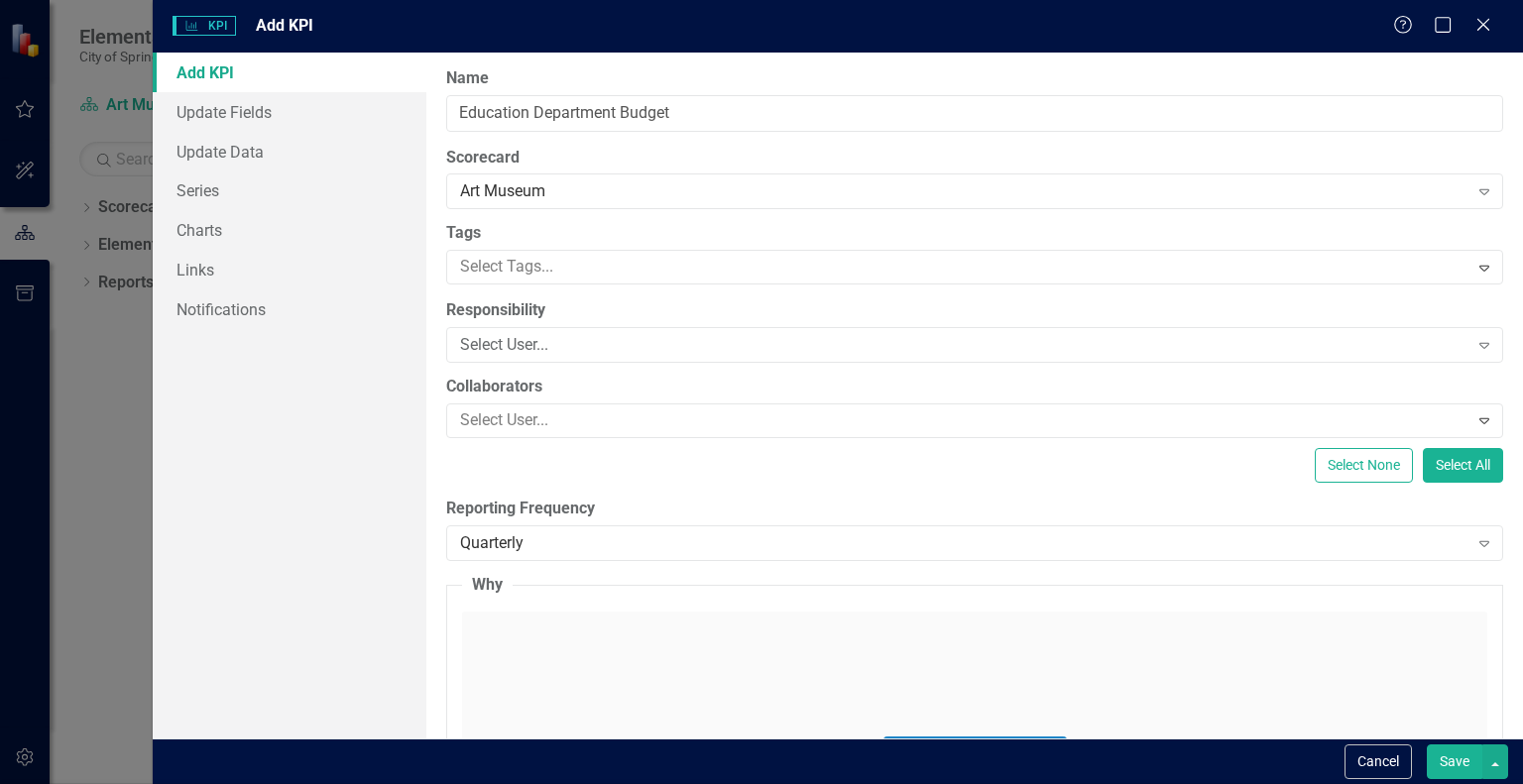 click on "Financial" at bounding box center (765, 800) 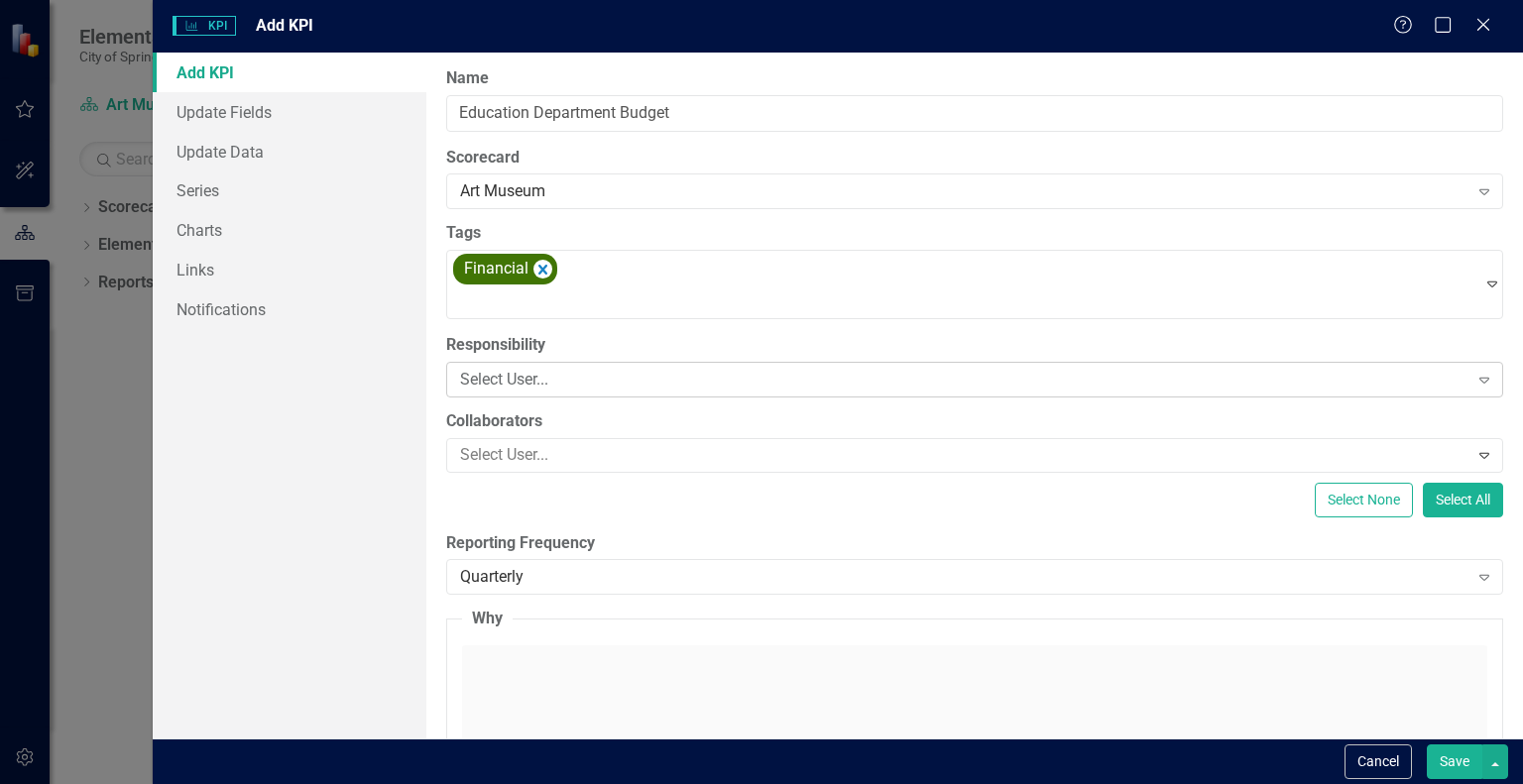 click on "Select User..." at bounding box center [964, 379] 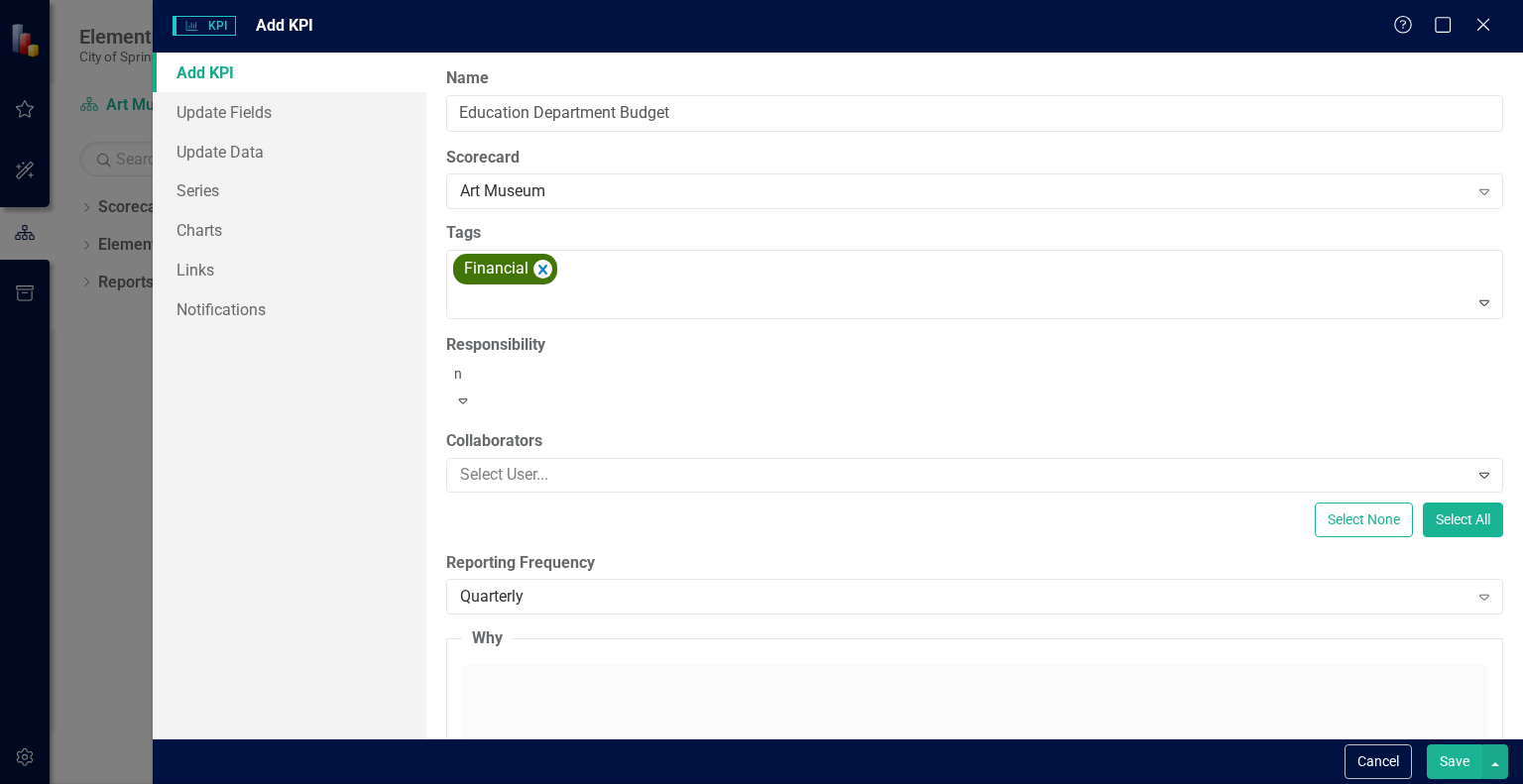 type on "ni" 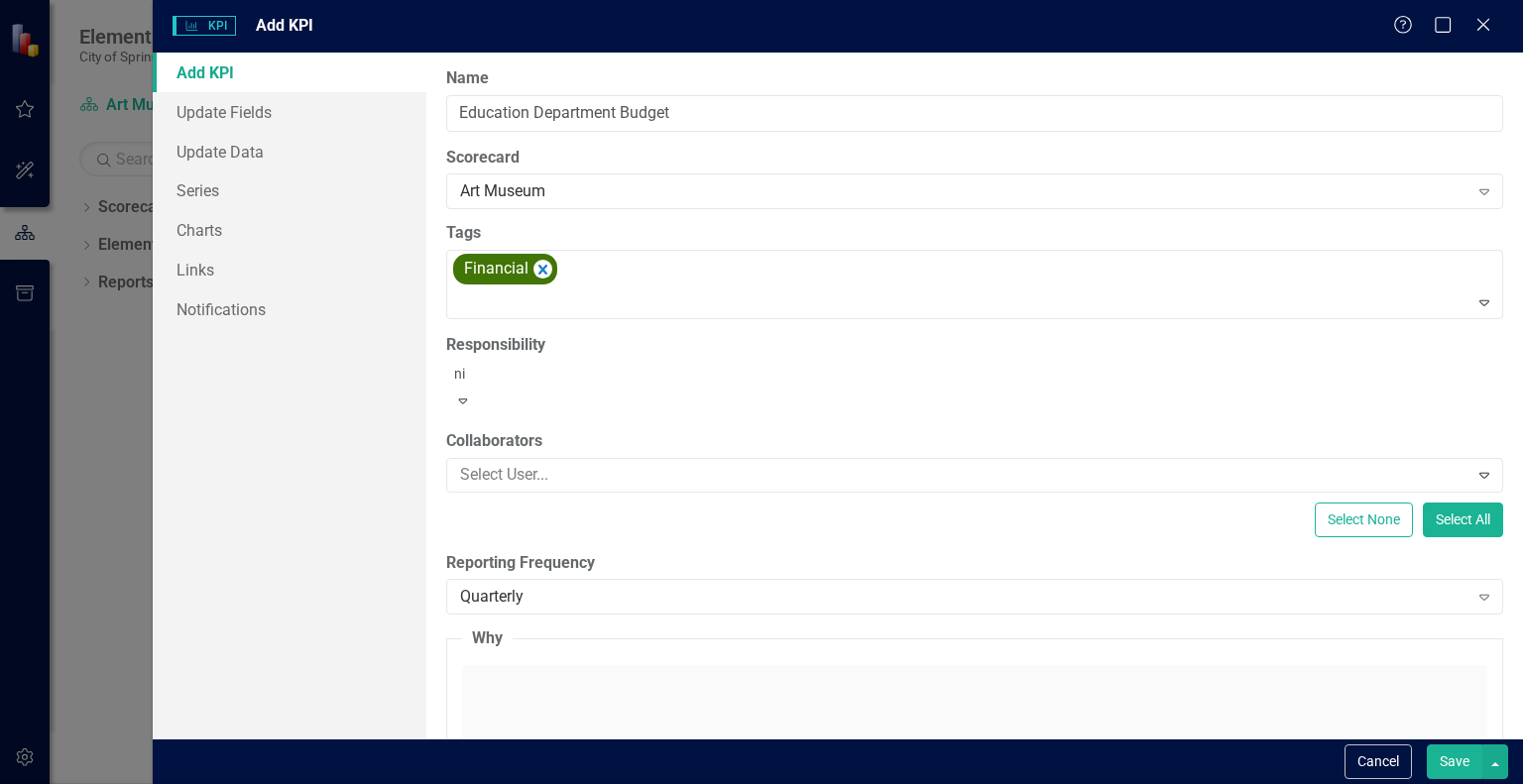 click on "[FIRST] [LAST]" at bounding box center (77, 832) 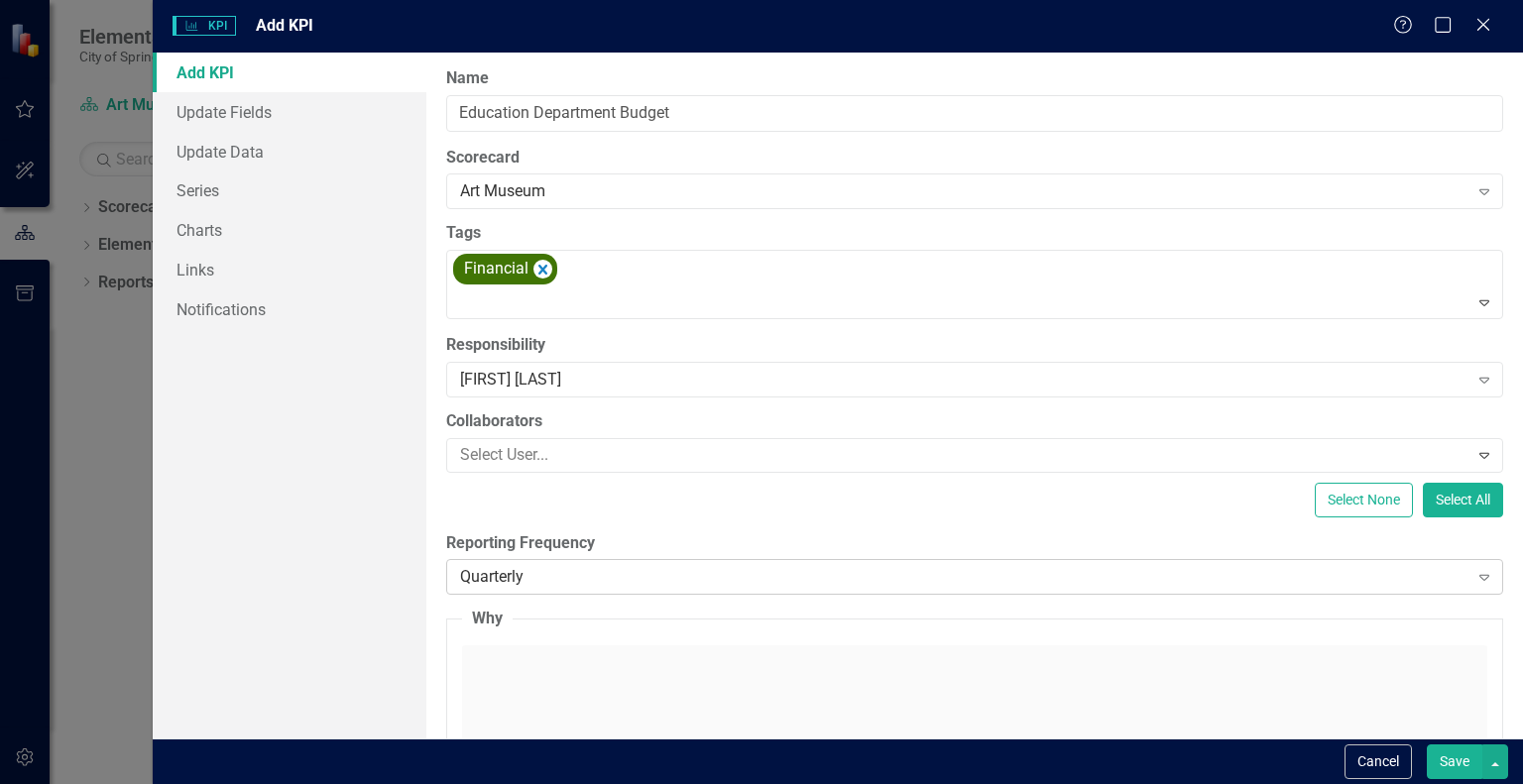 click on "Quarterly" at bounding box center [964, 577] 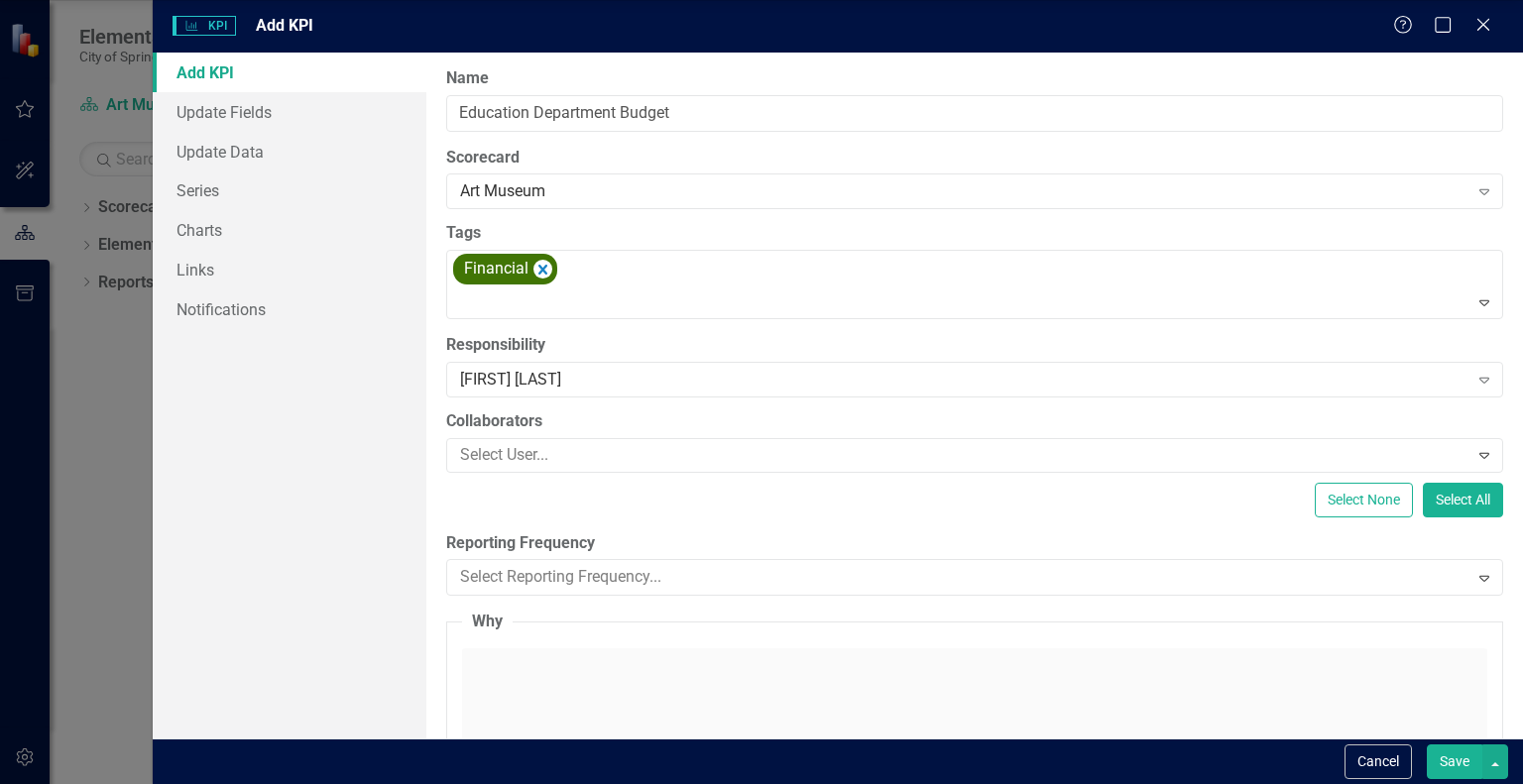 click on "Monthly" at bounding box center (765, -82) 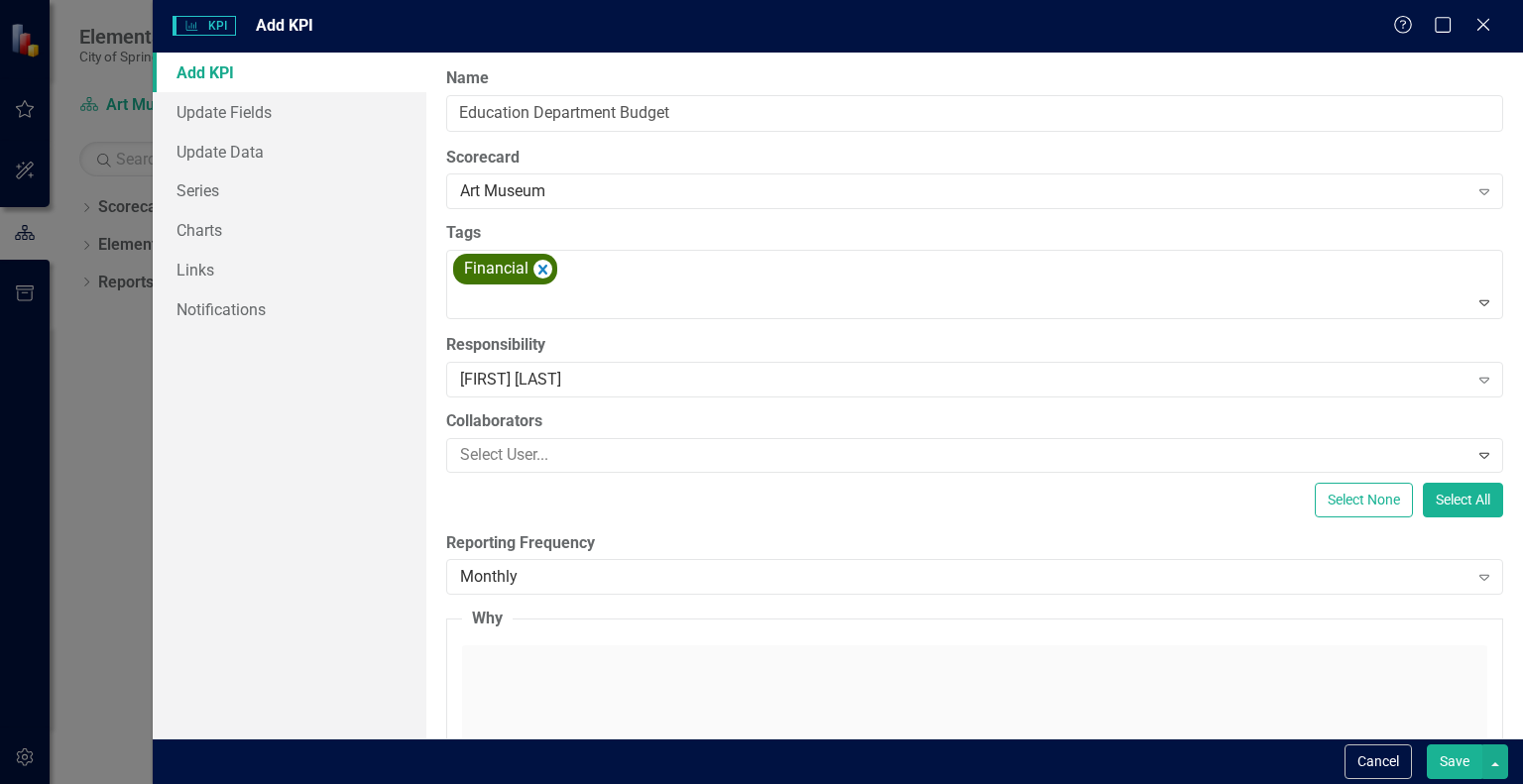 click on "Click to activate HTML editor" at bounding box center [975, 791] 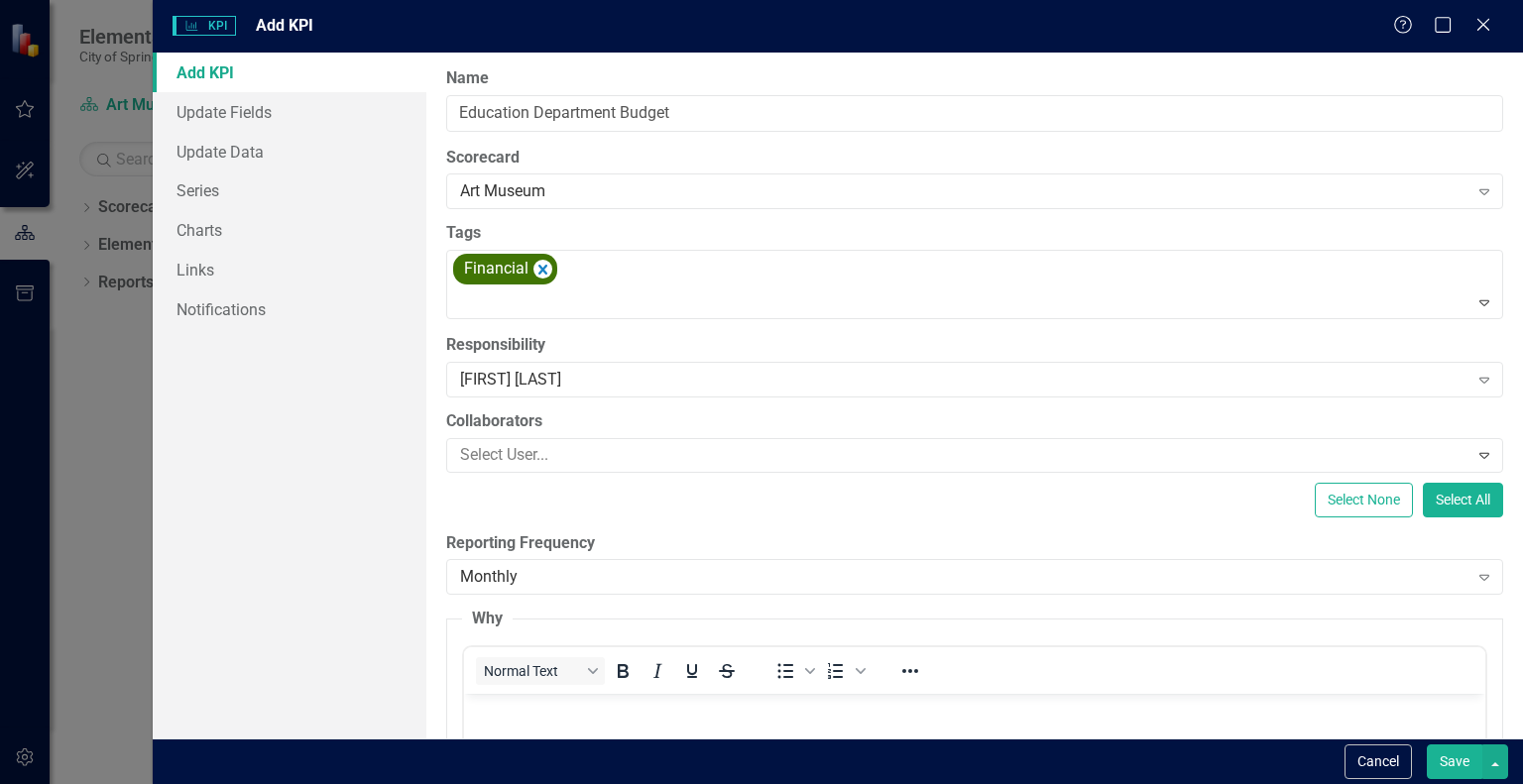 click on "Normal Text To open the popup, press Shift+Enter To open the popup, press Shift+Enter" at bounding box center (975, 670) 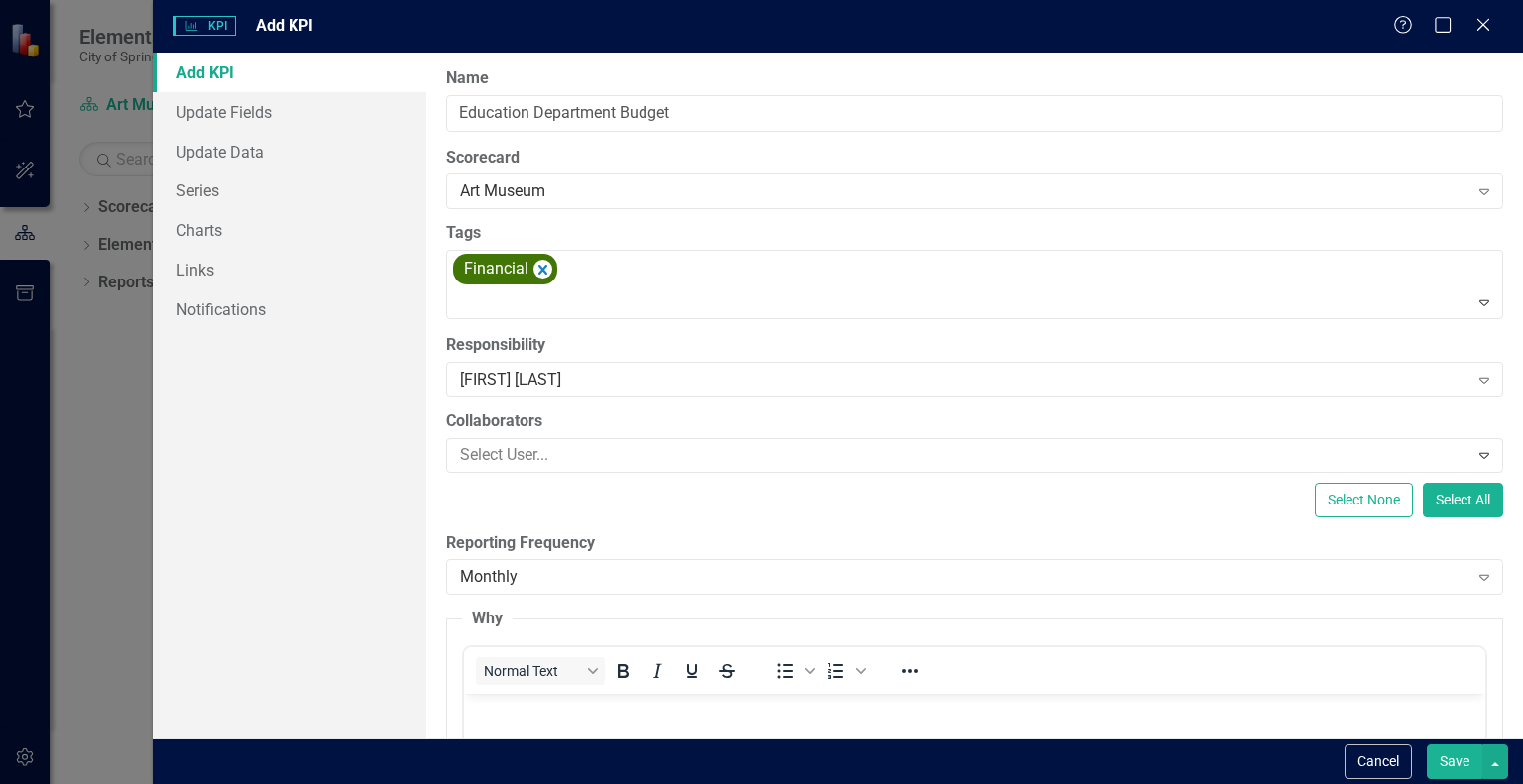 scroll, scrollTop: 0, scrollLeft: 0, axis: both 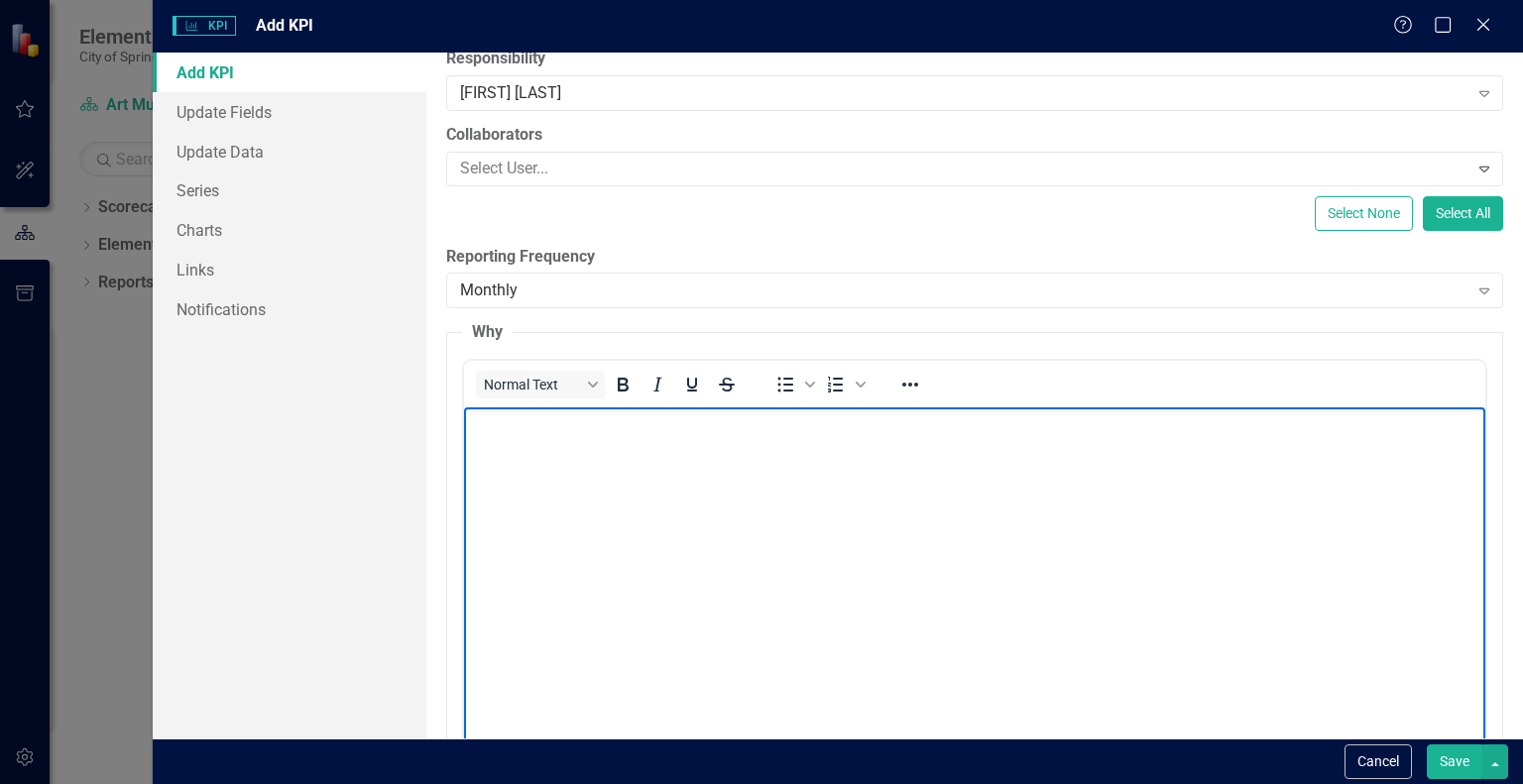 click at bounding box center (975, 556) 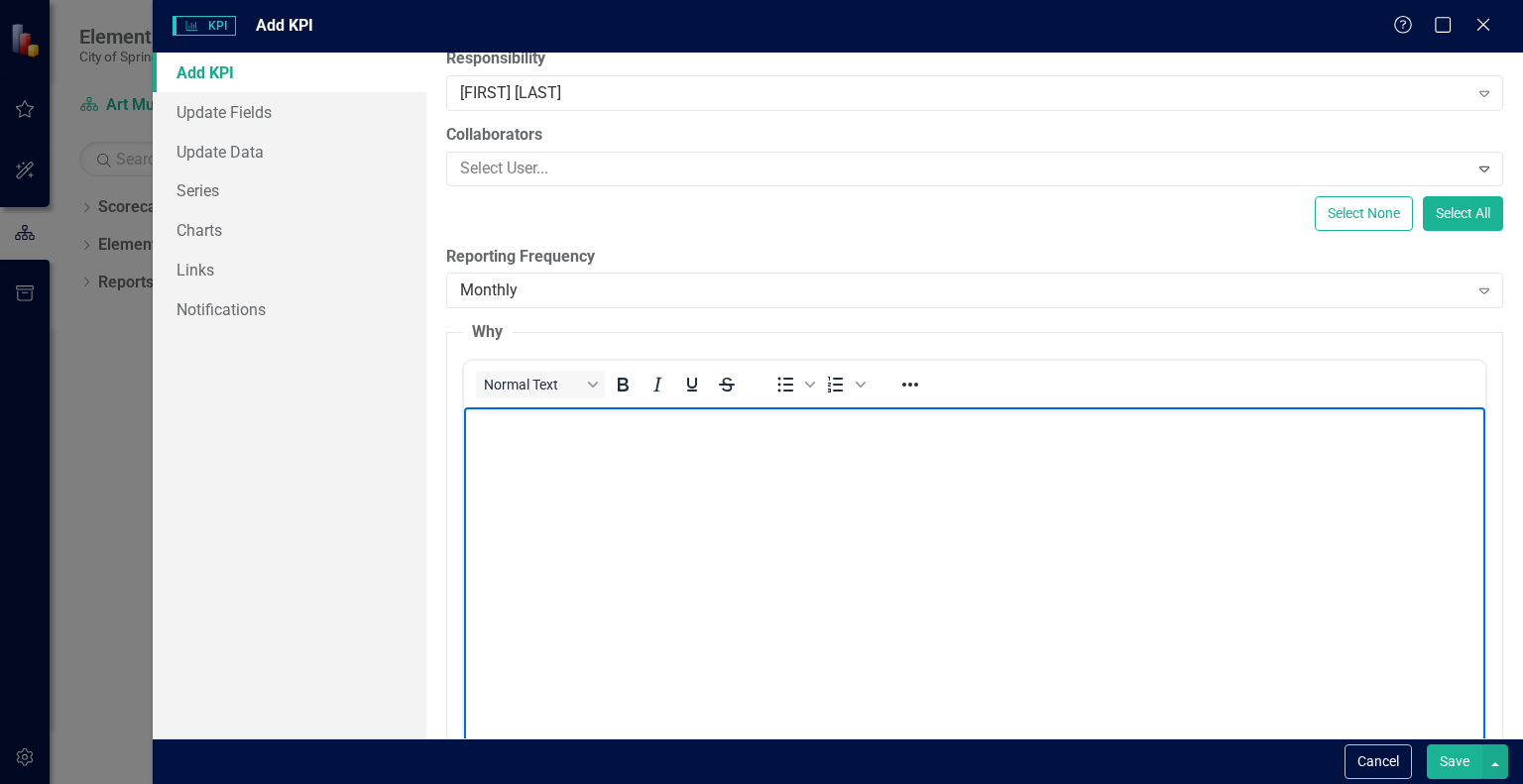 type 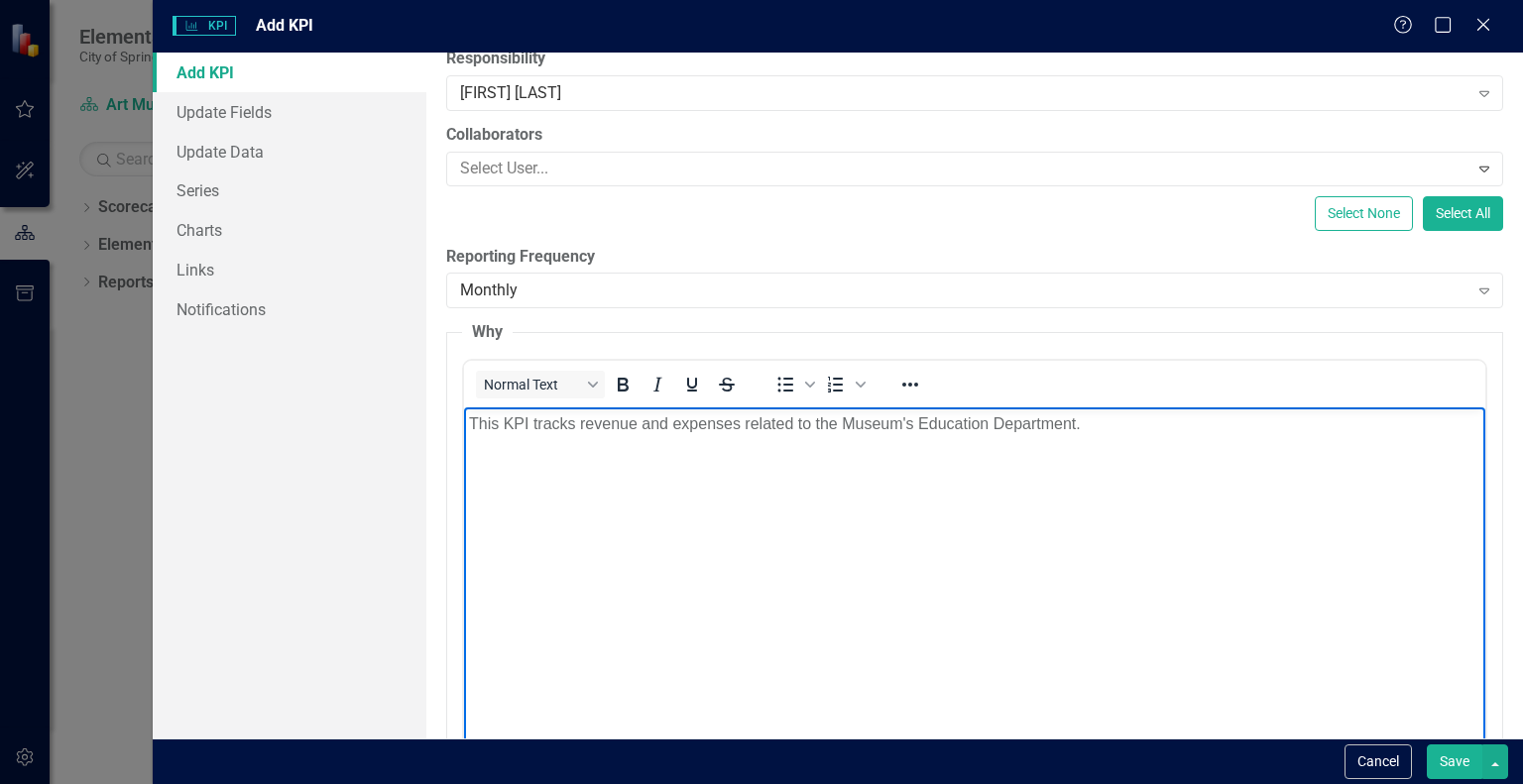 click on "Save" at bounding box center (1455, 761) 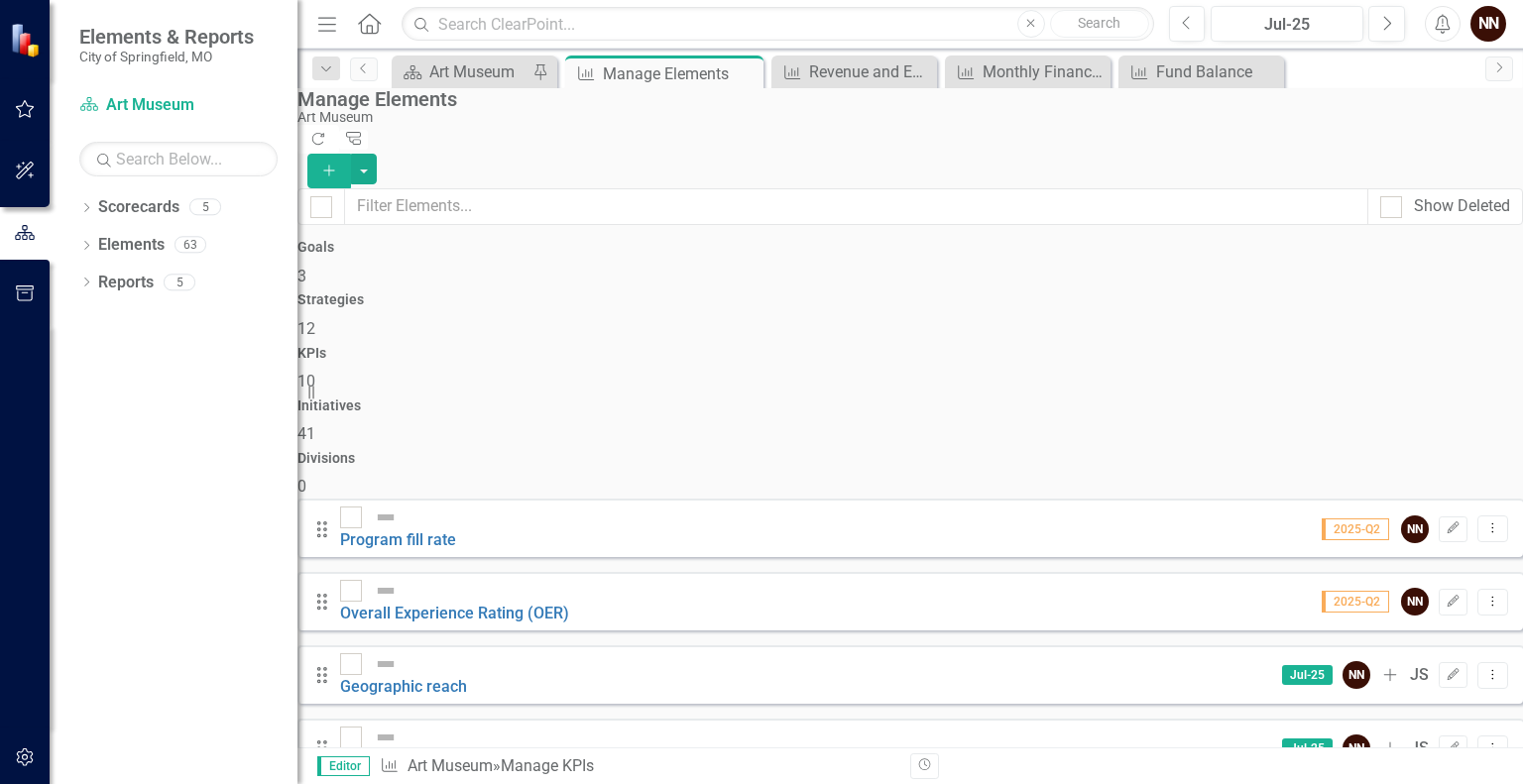 scroll, scrollTop: 234, scrollLeft: 0, axis: vertical 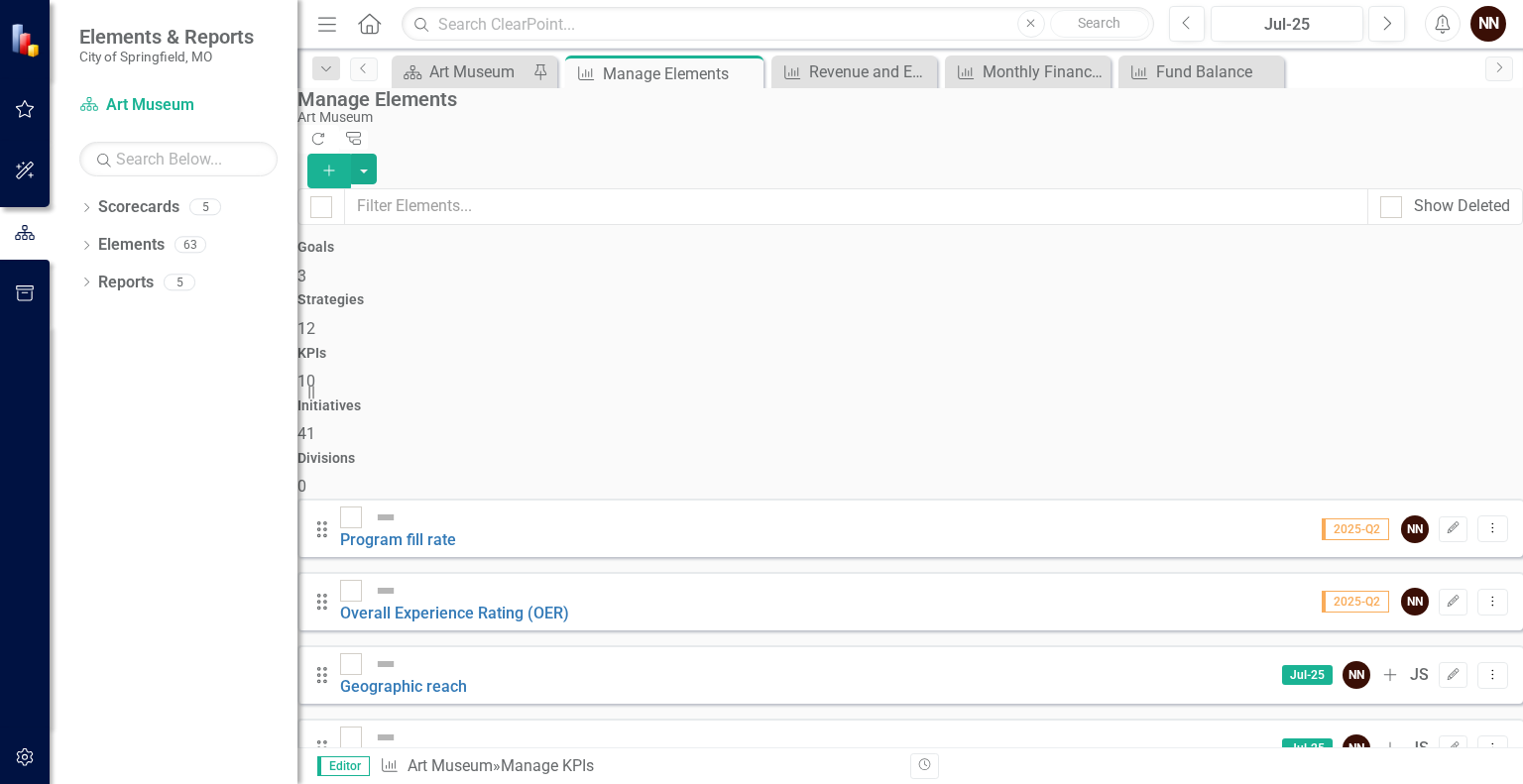 click on "Education Department Budget" at bounding box center (446, 1198) 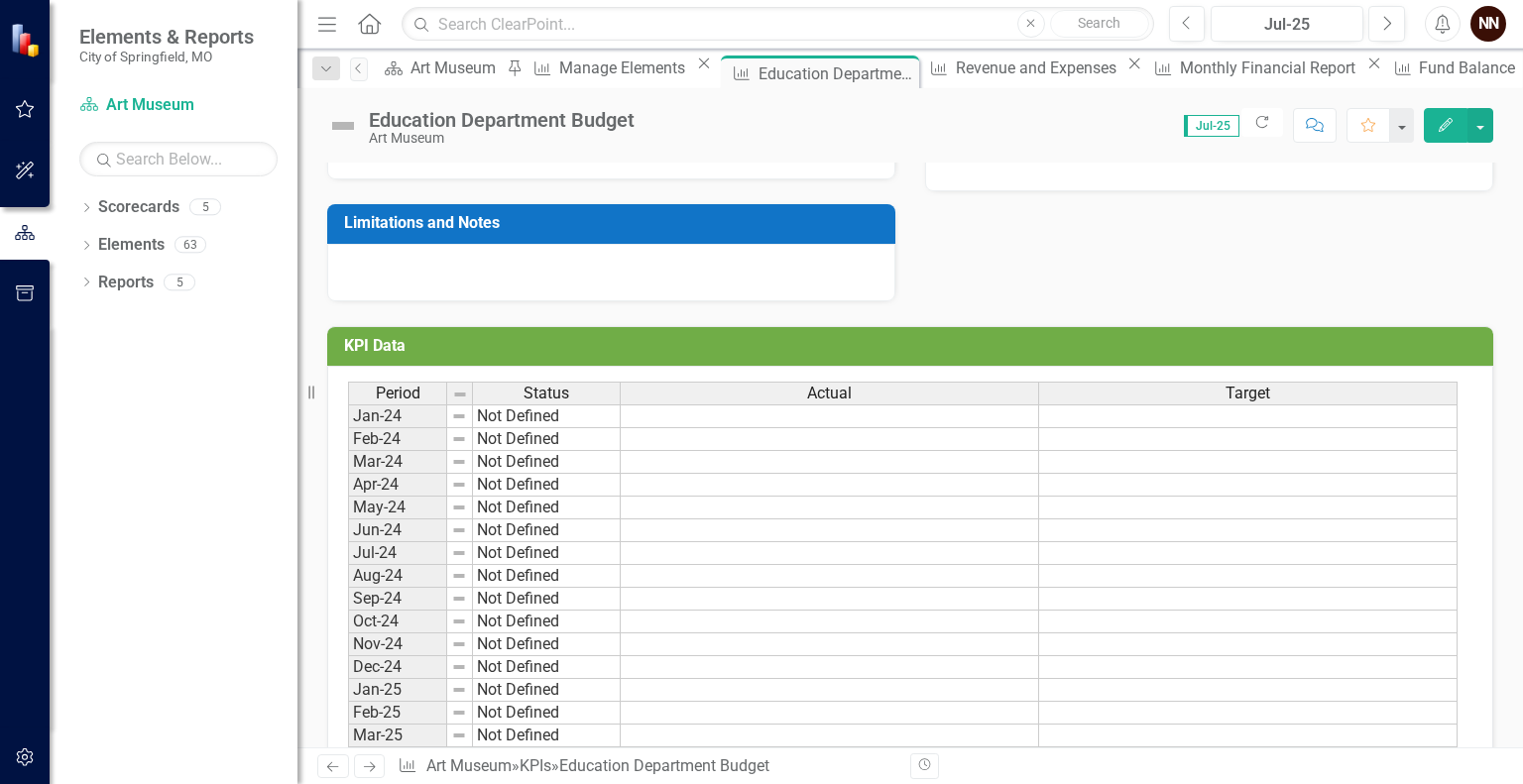 scroll, scrollTop: 462, scrollLeft: 0, axis: vertical 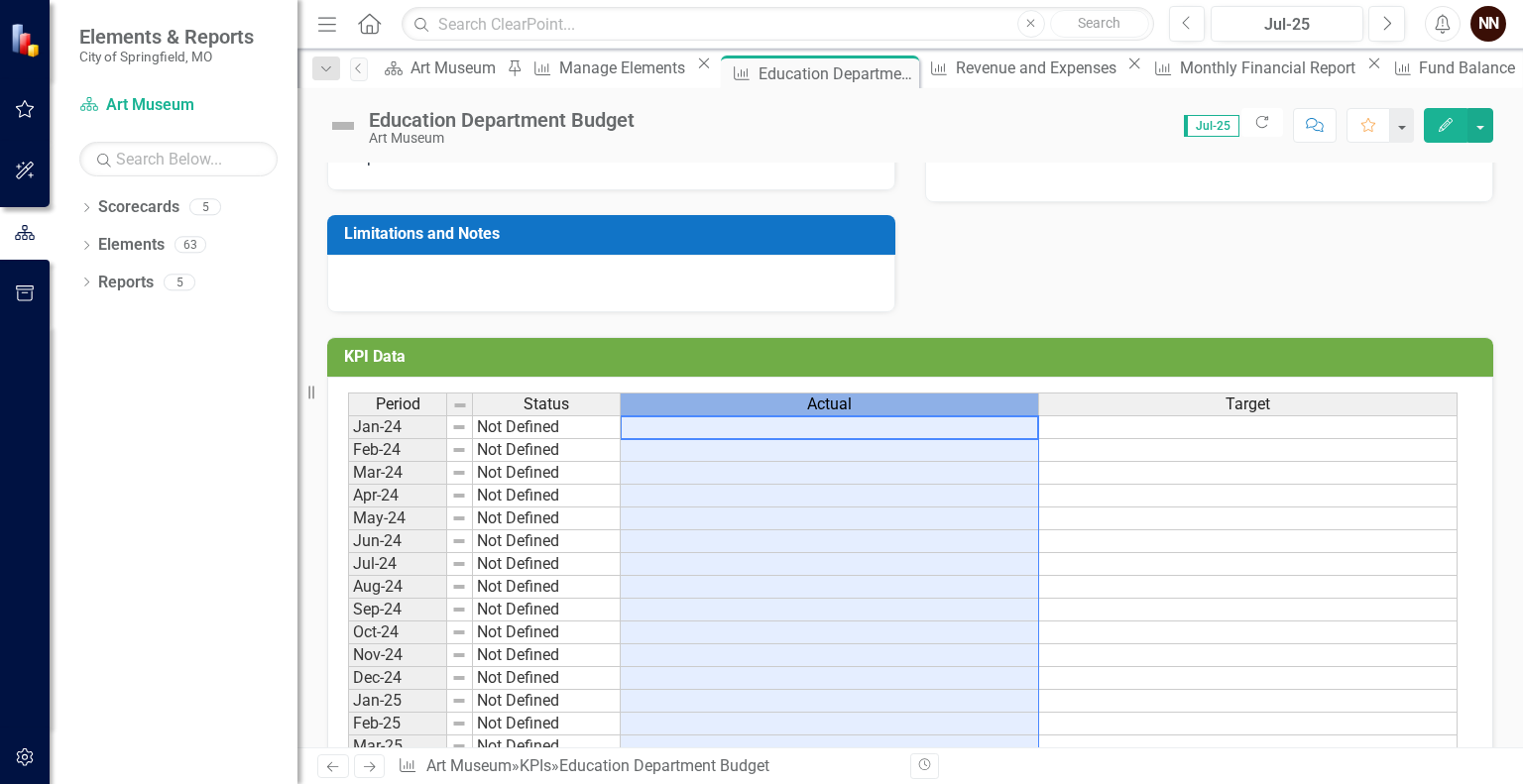 click on "Actual" at bounding box center (829, 404) 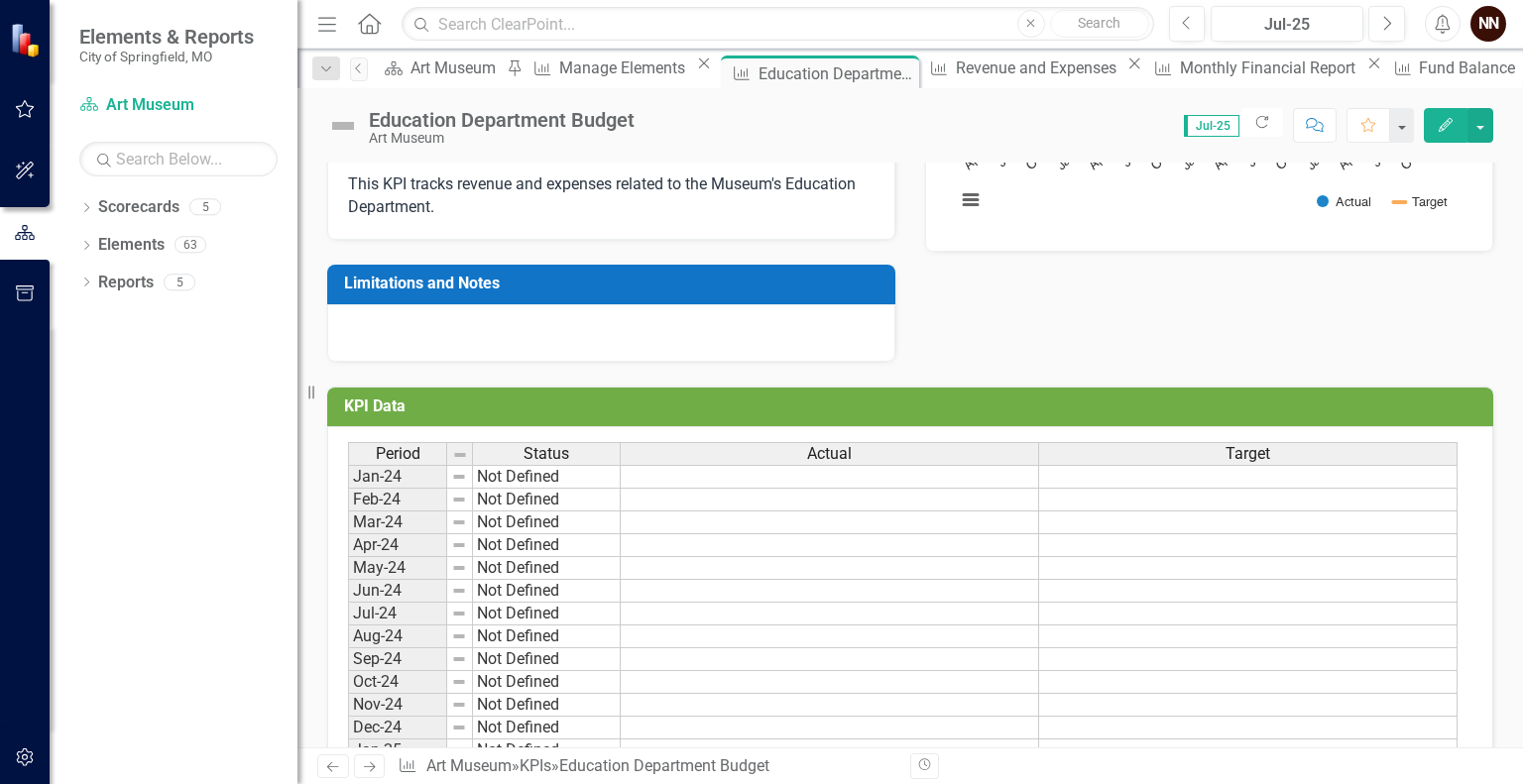 scroll, scrollTop: 418, scrollLeft: 0, axis: vertical 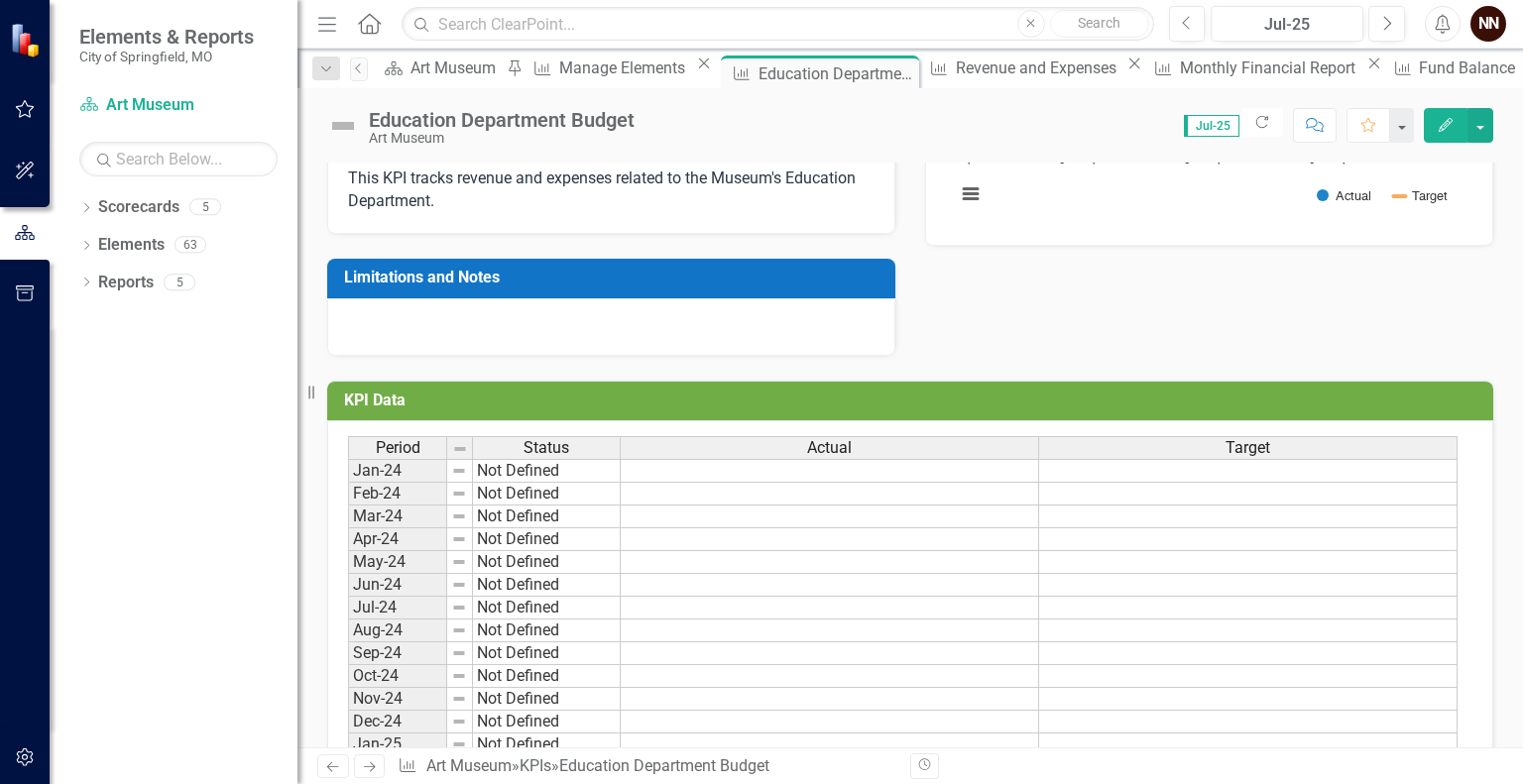 click on "KPI Data" at bounding box center (913, 400) 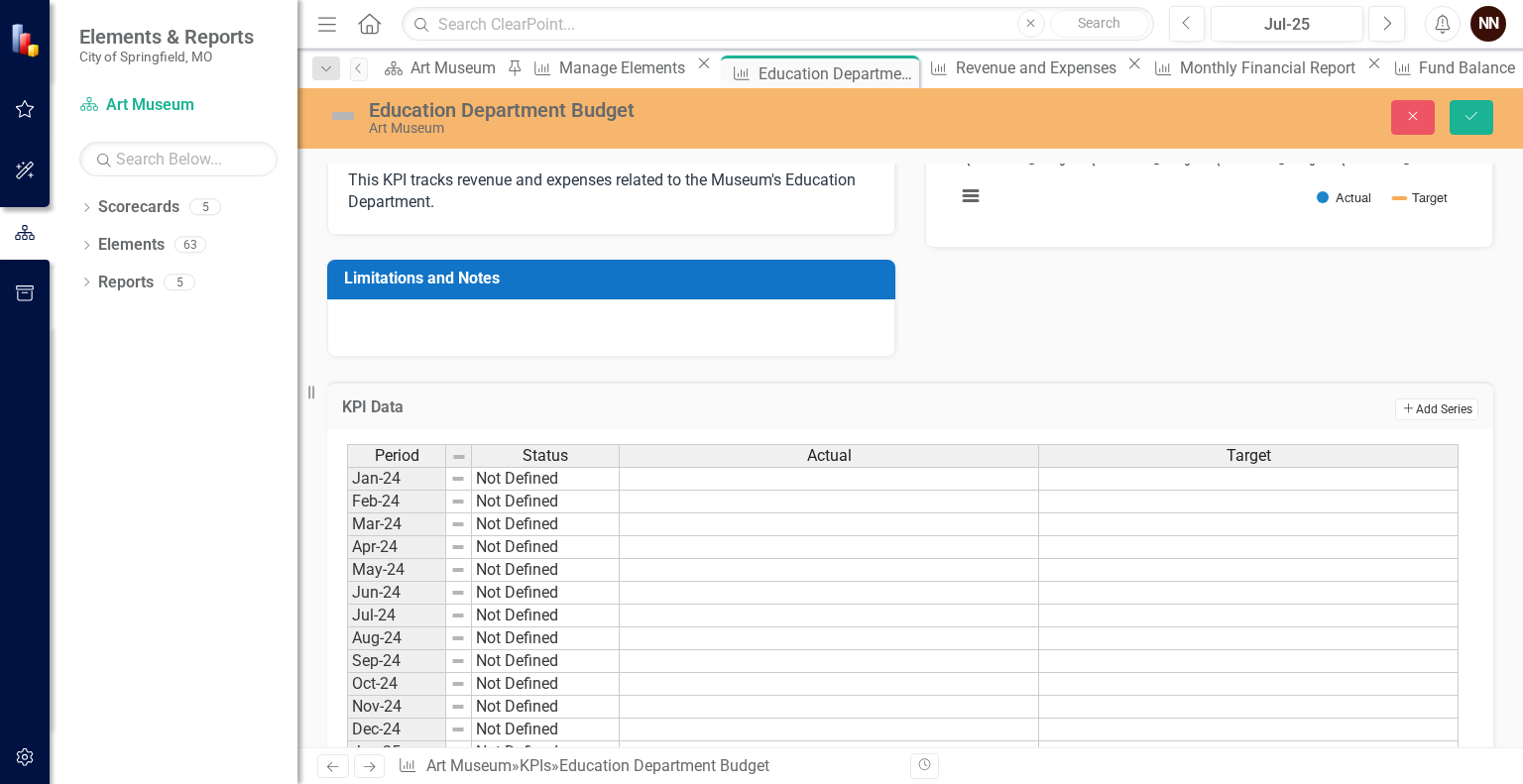 click on "Add" 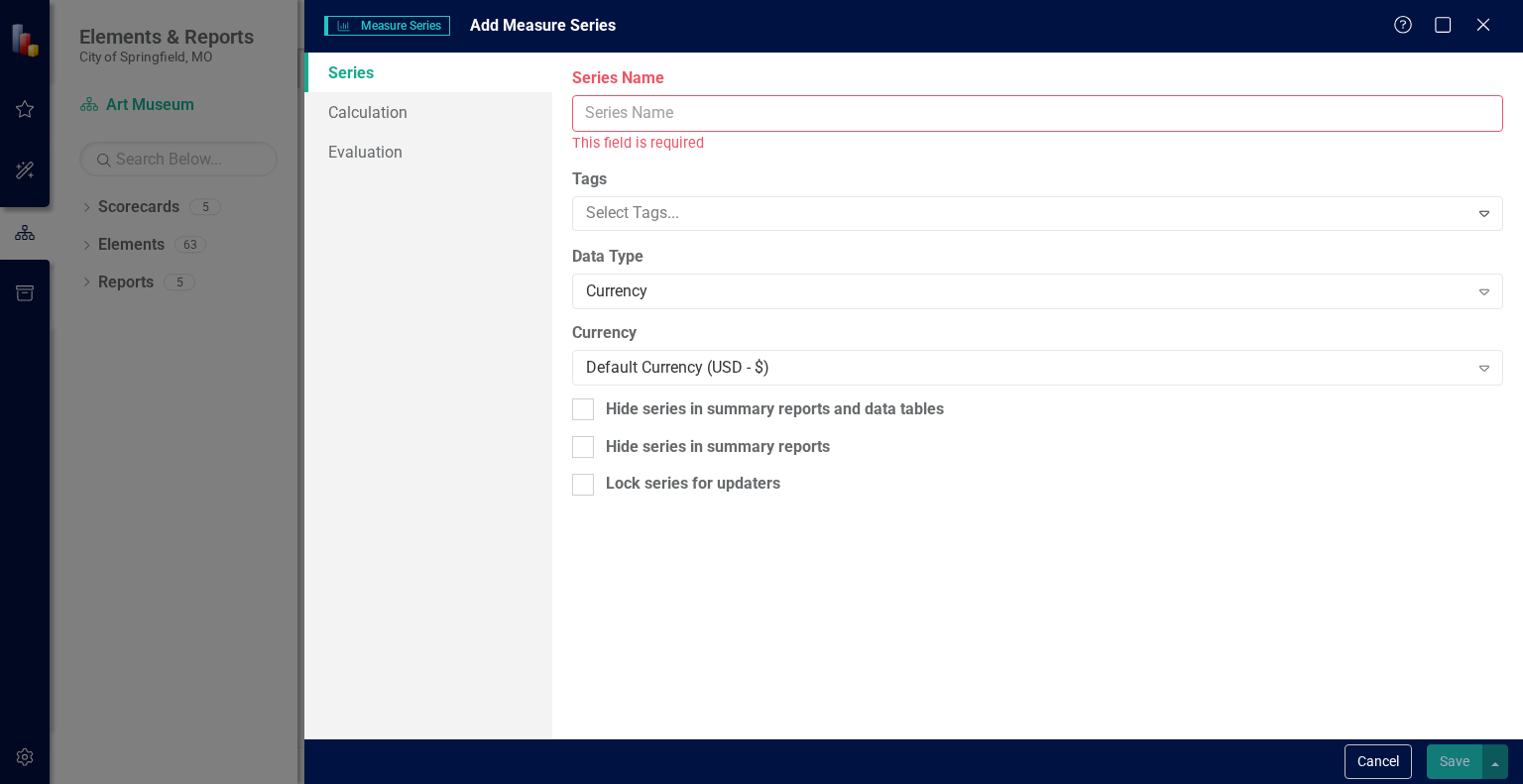 click on "Series Name" at bounding box center (1037, 113) 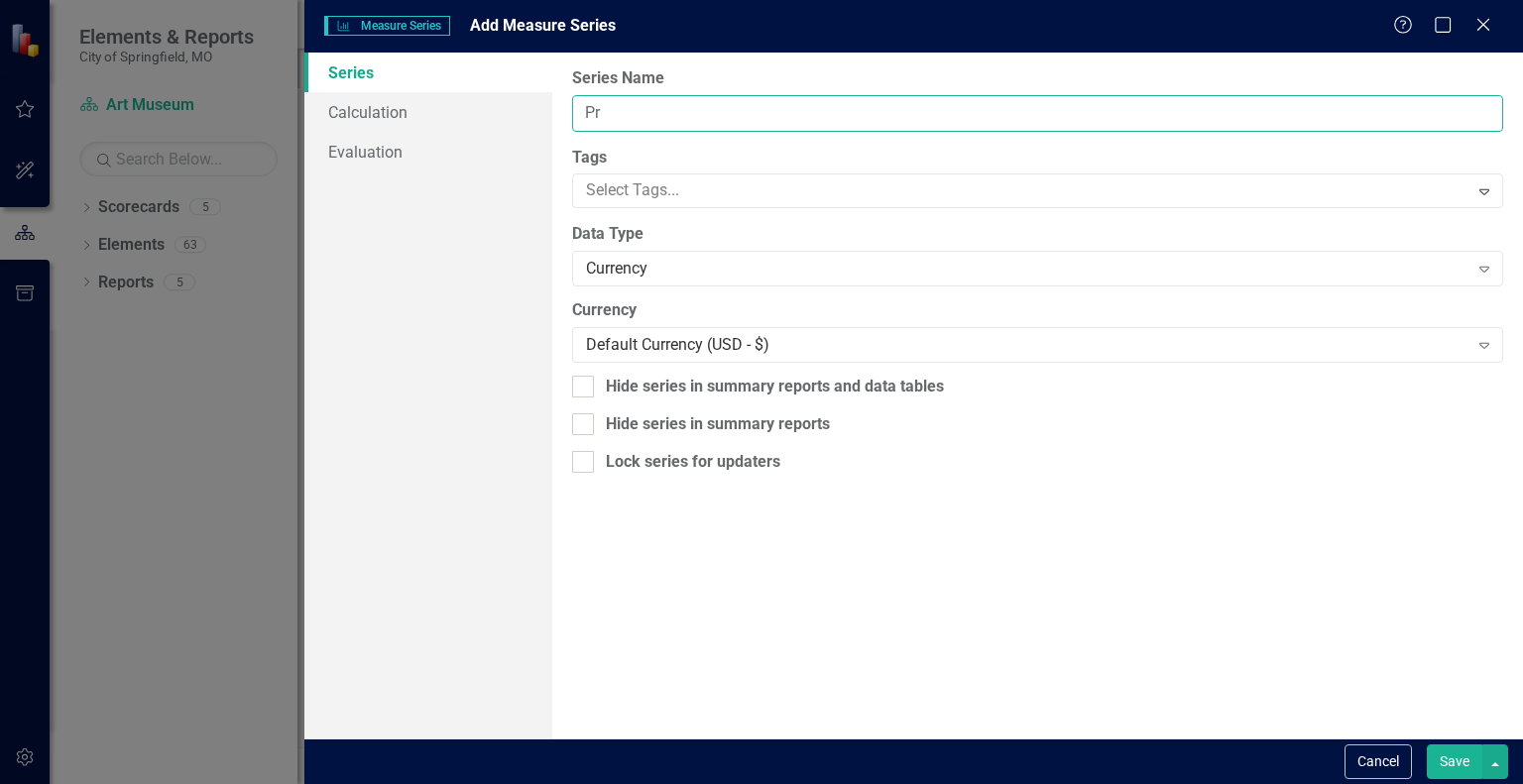 type on "P" 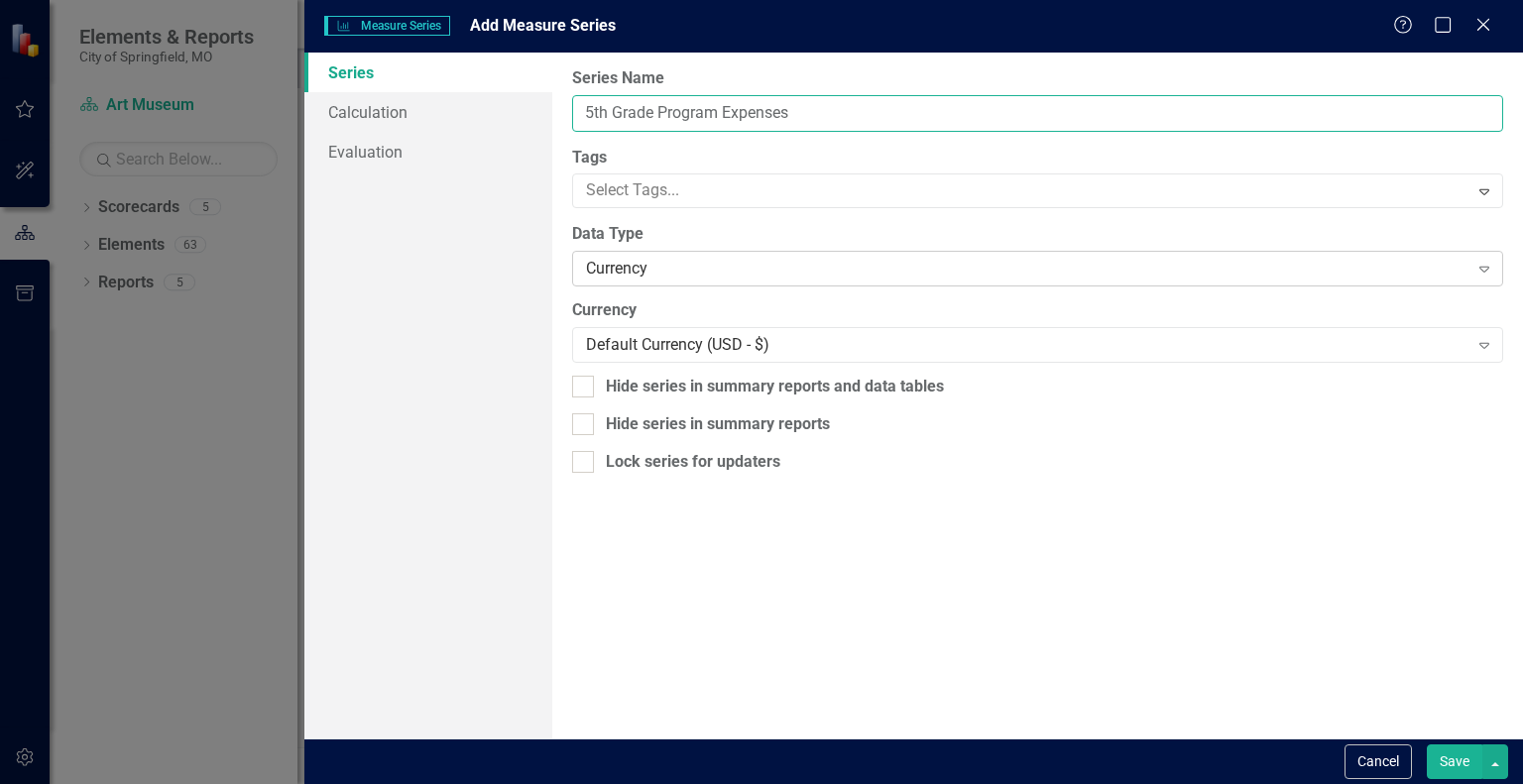 type on "5th Grade Program Expenses" 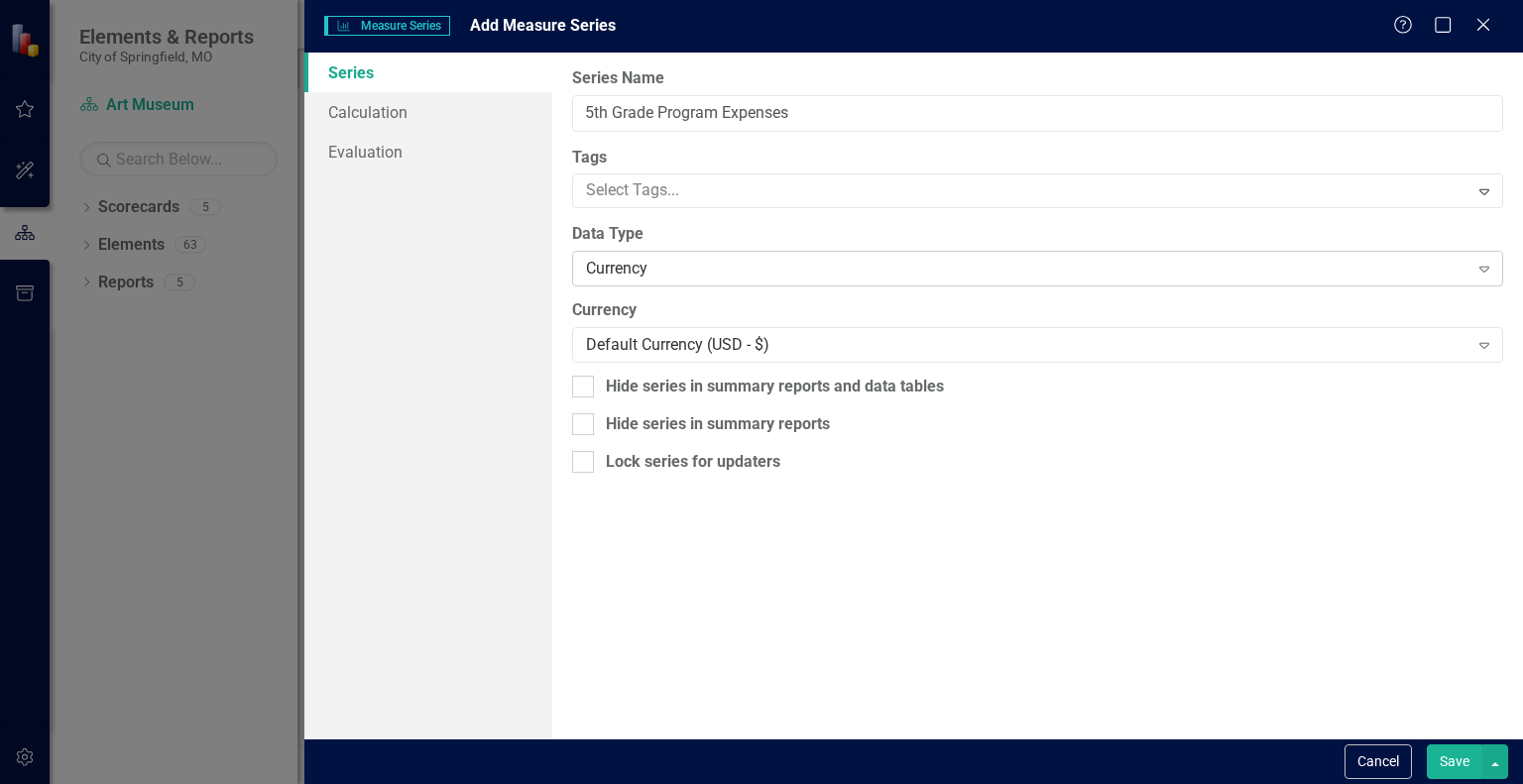 click on "Currency" at bounding box center [1026, 269] 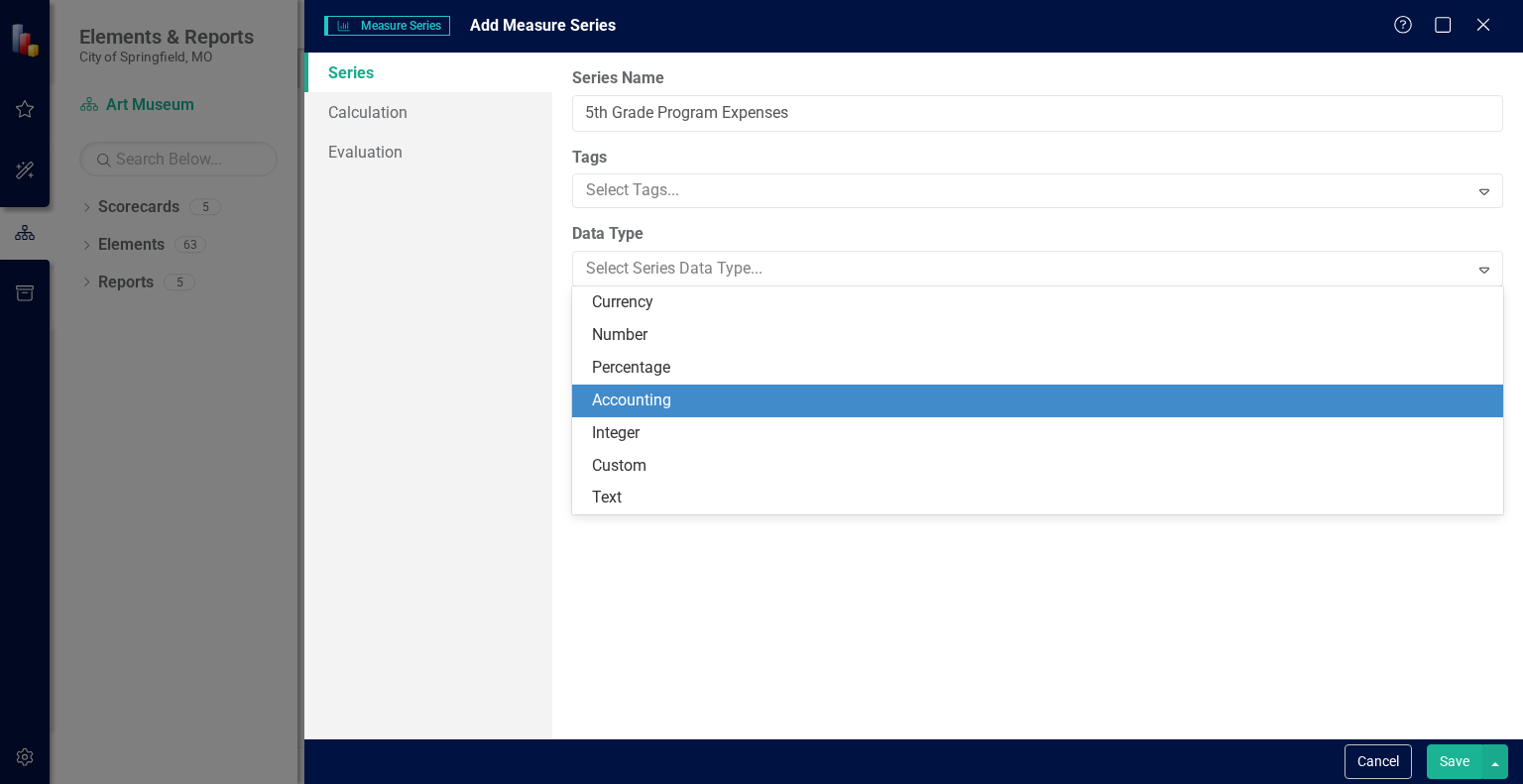 click on "Accounting" at bounding box center [1041, 400] 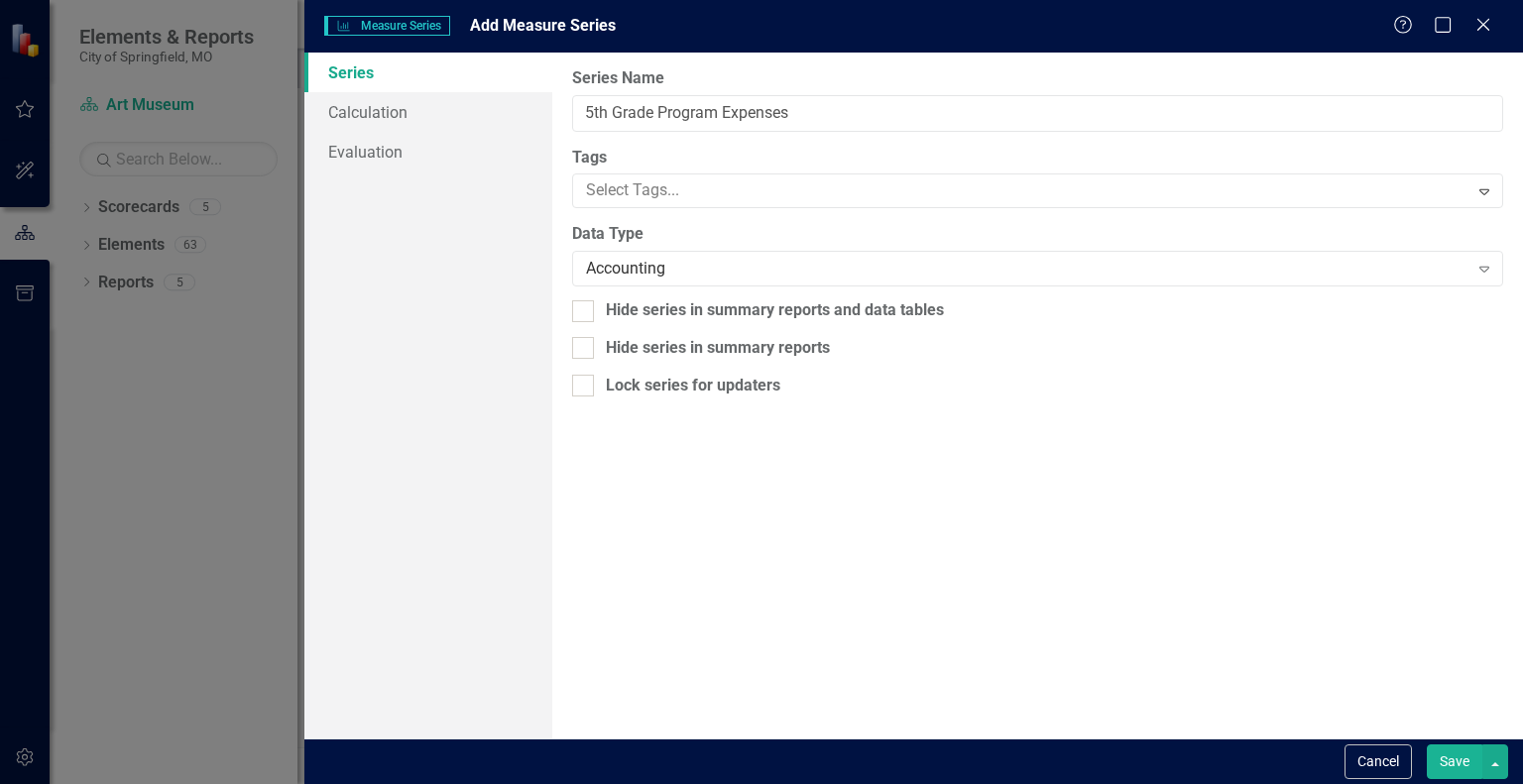 click on "Save" at bounding box center [1455, 761] 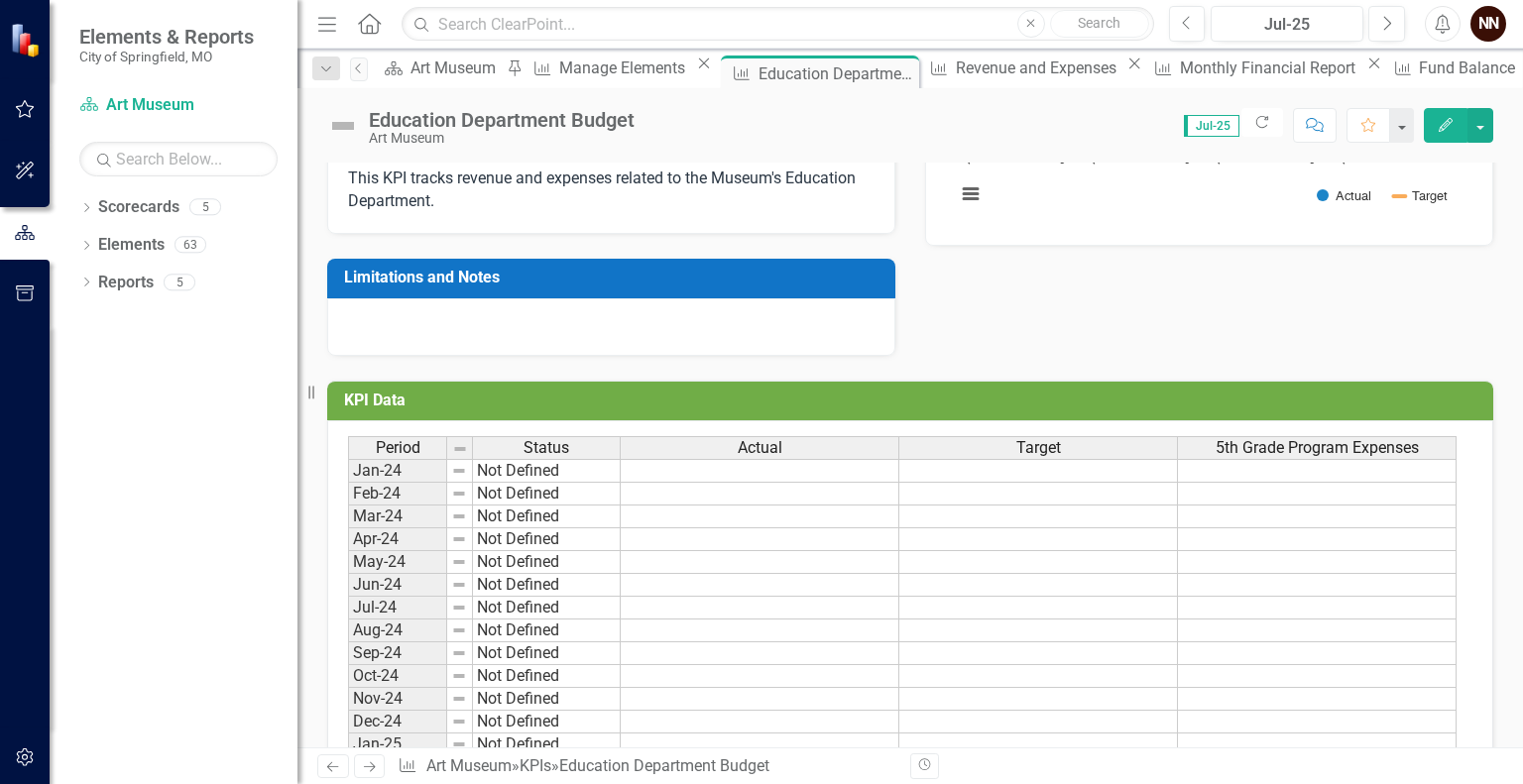 click on "KPI Data" at bounding box center [913, 400] 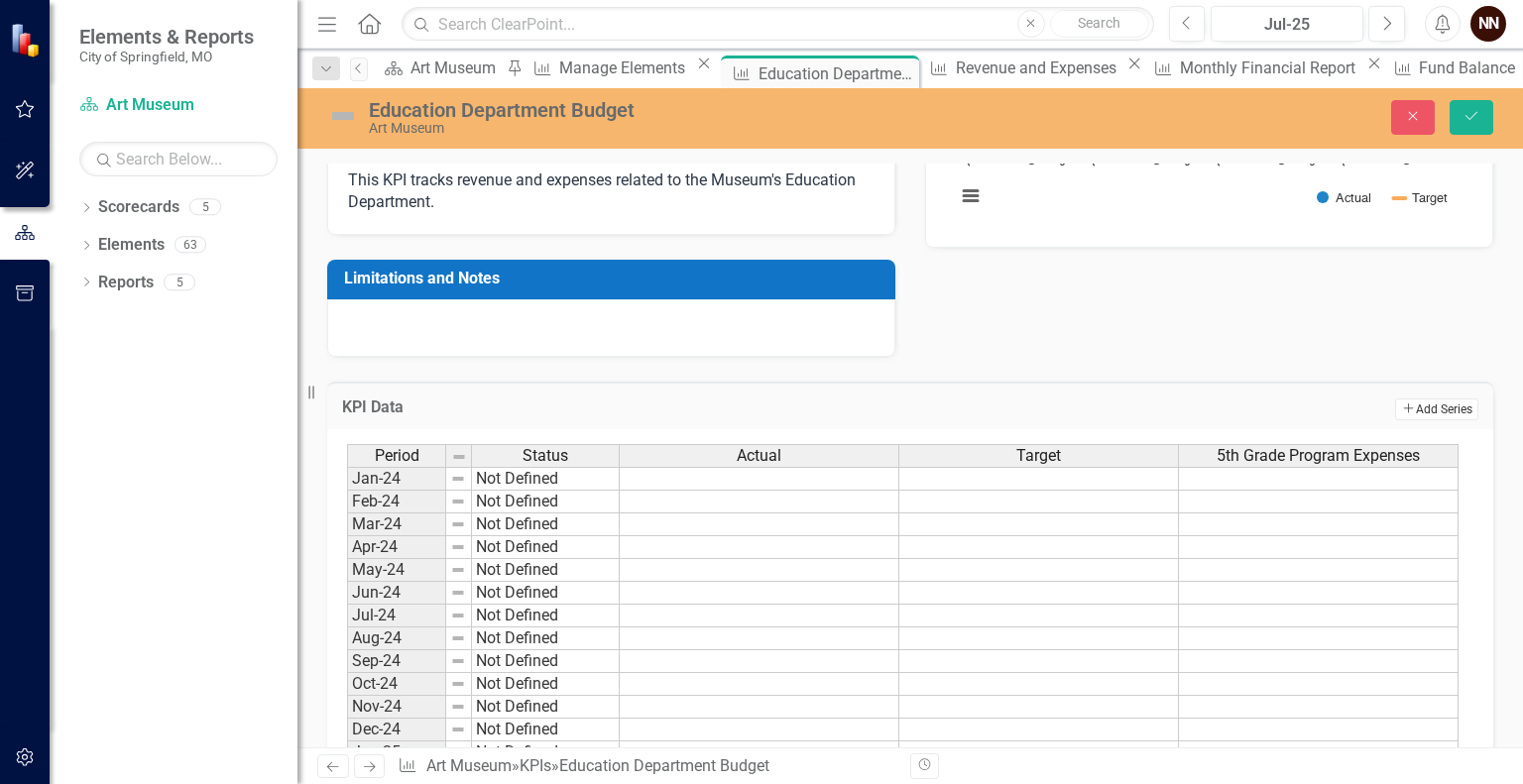 click on "Add  Add Series" at bounding box center [1437, 409] 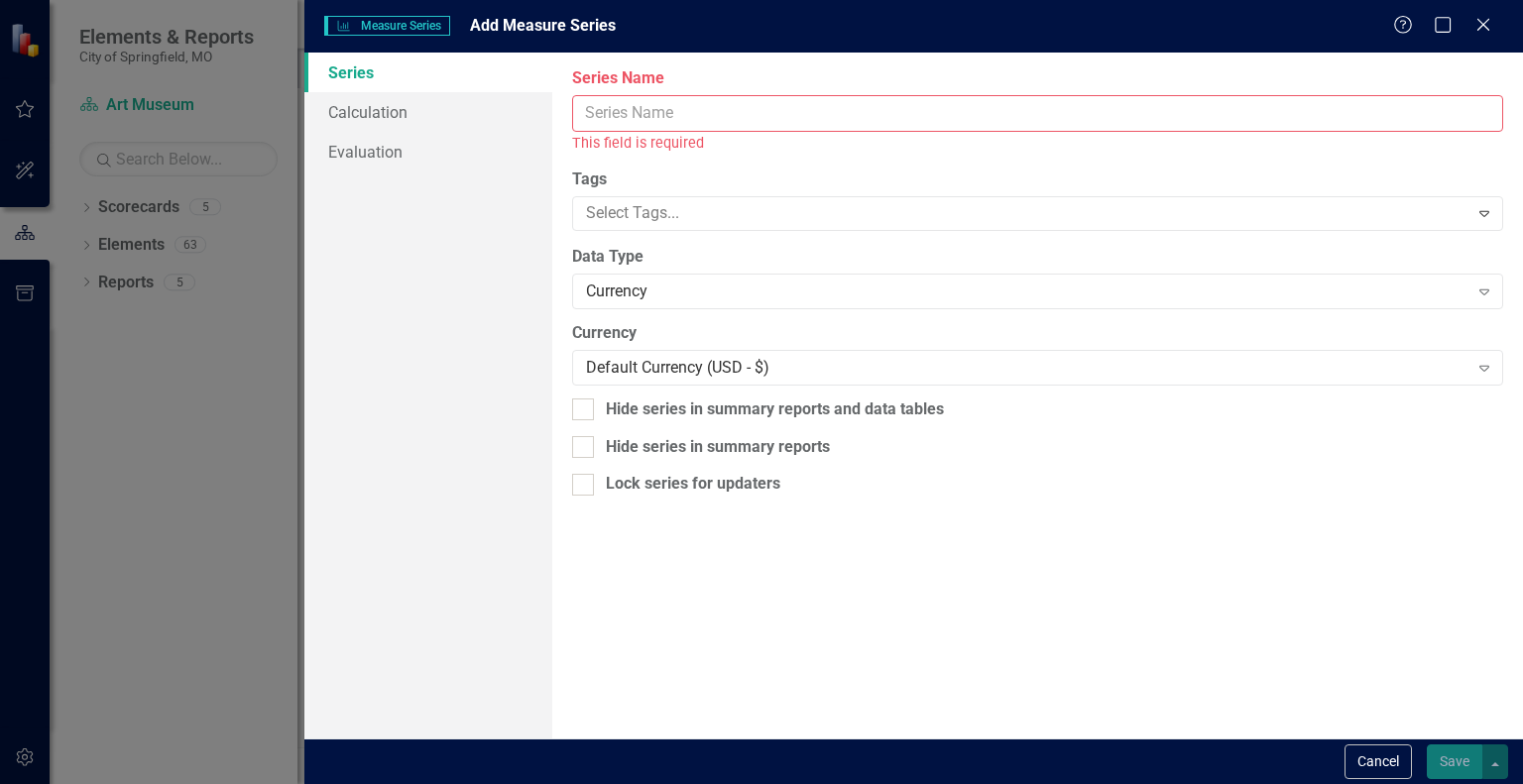 click on "Series Name" at bounding box center (1037, 113) 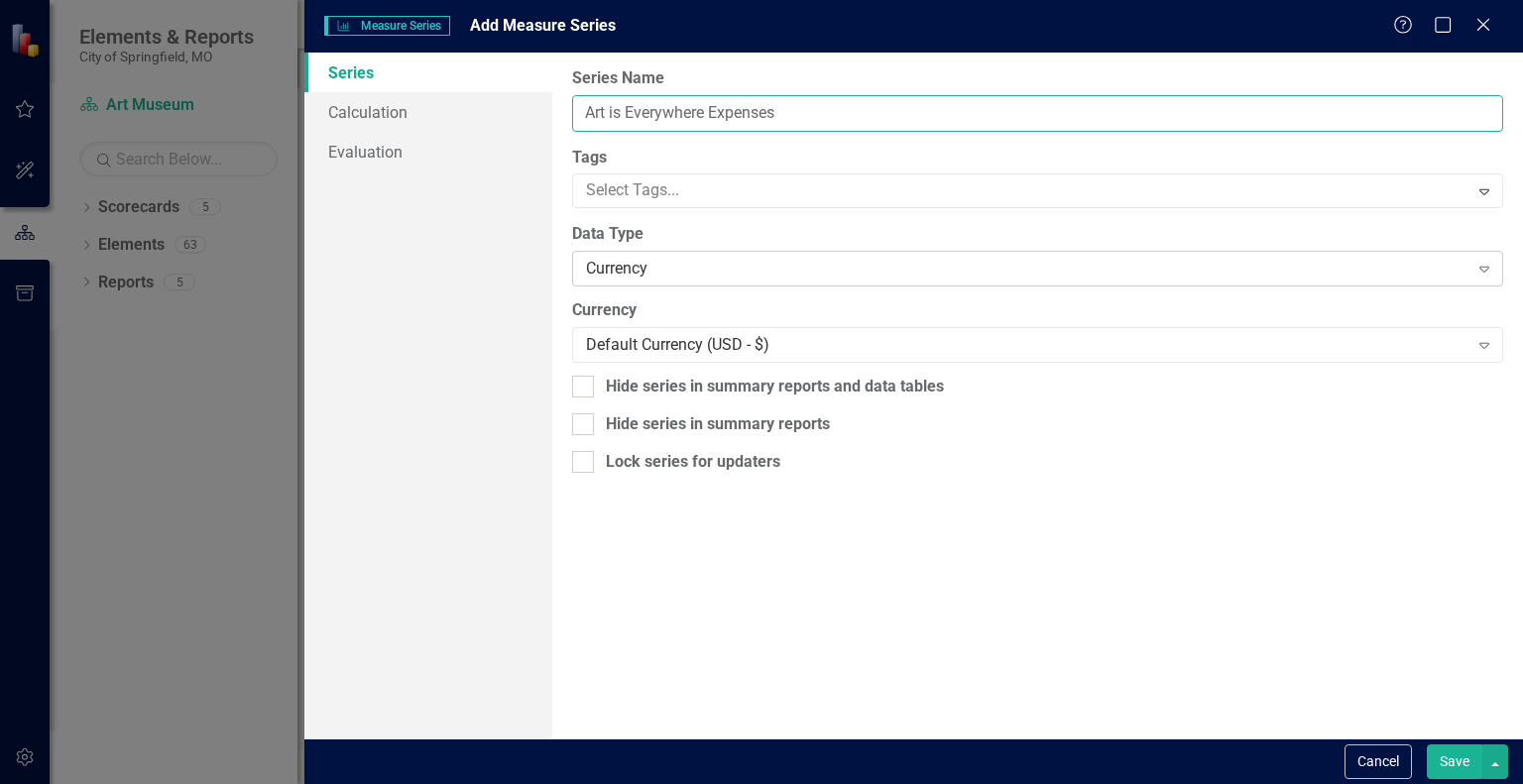 type on "Art is Everywhere Expenses" 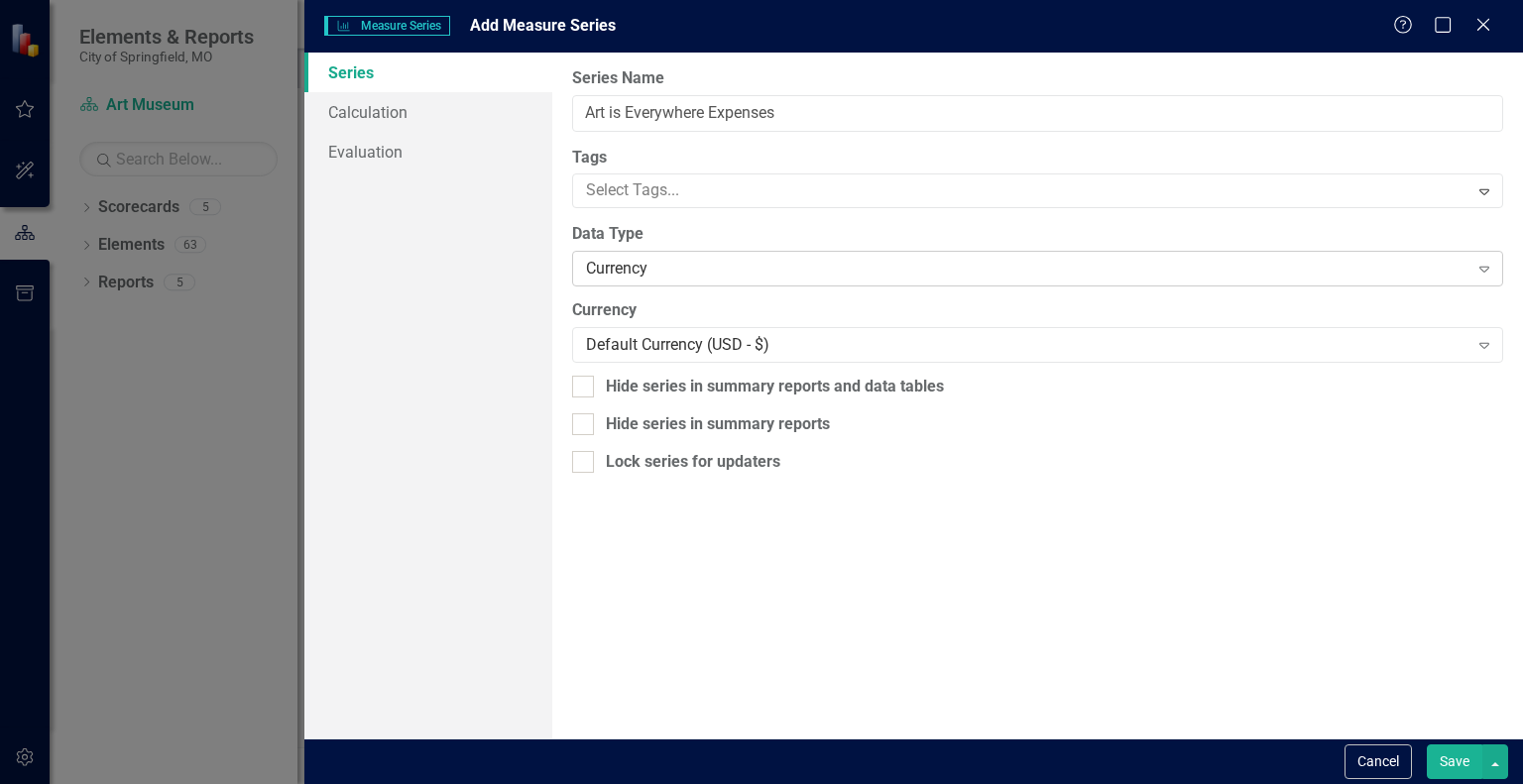 click on "Currency" at bounding box center [1026, 269] 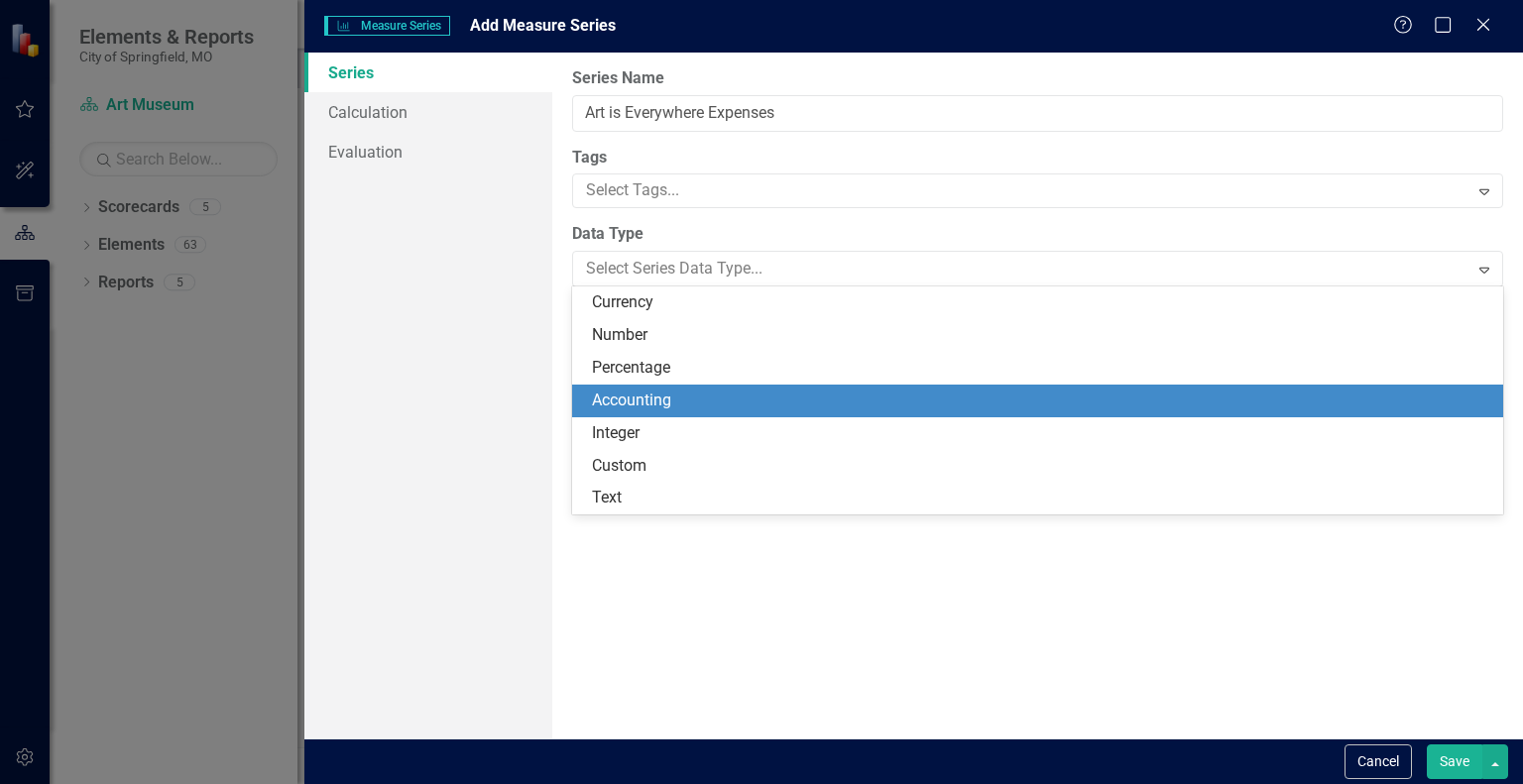 click on "Accounting" at bounding box center [1041, 400] 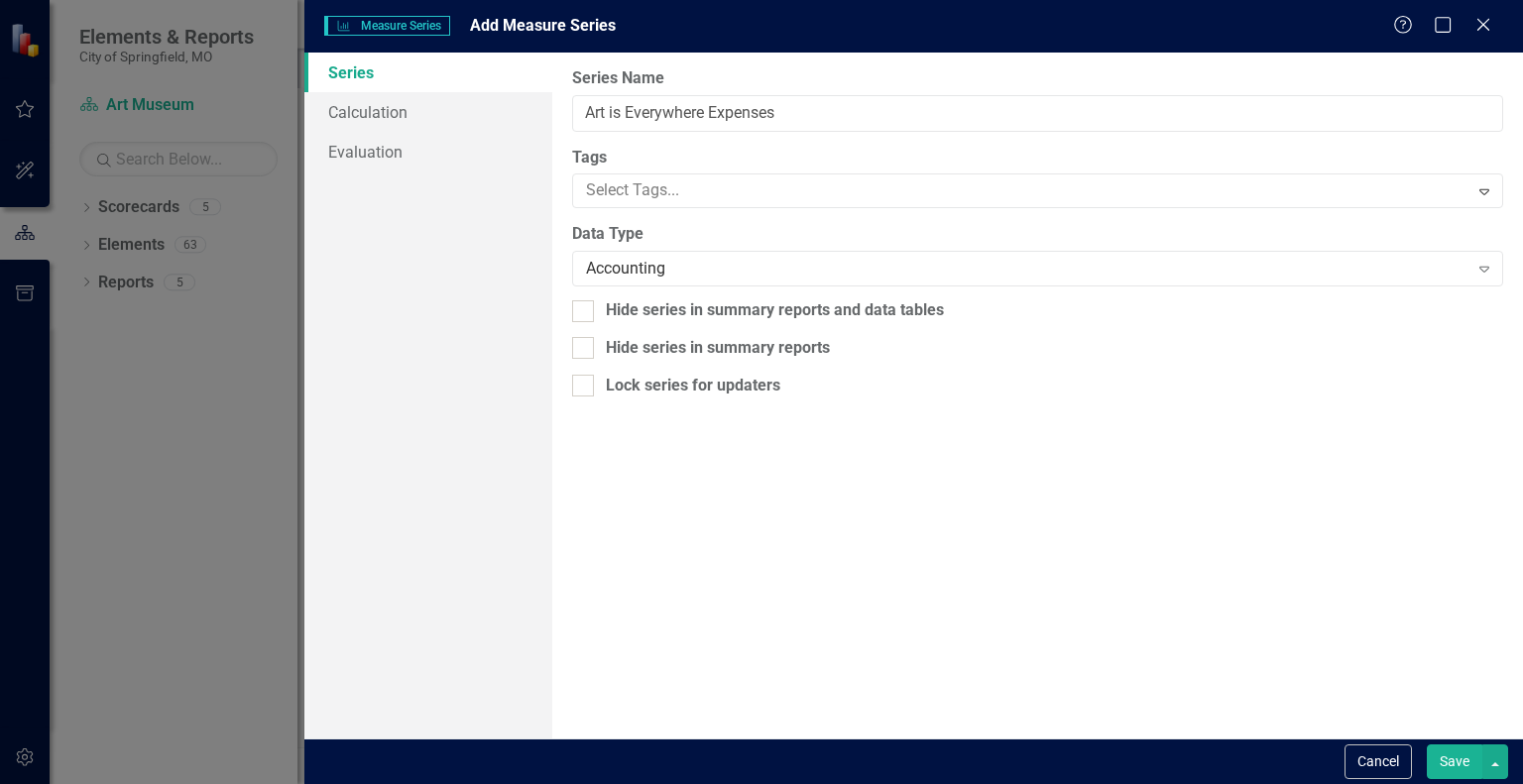 click on "Save" at bounding box center [1455, 761] 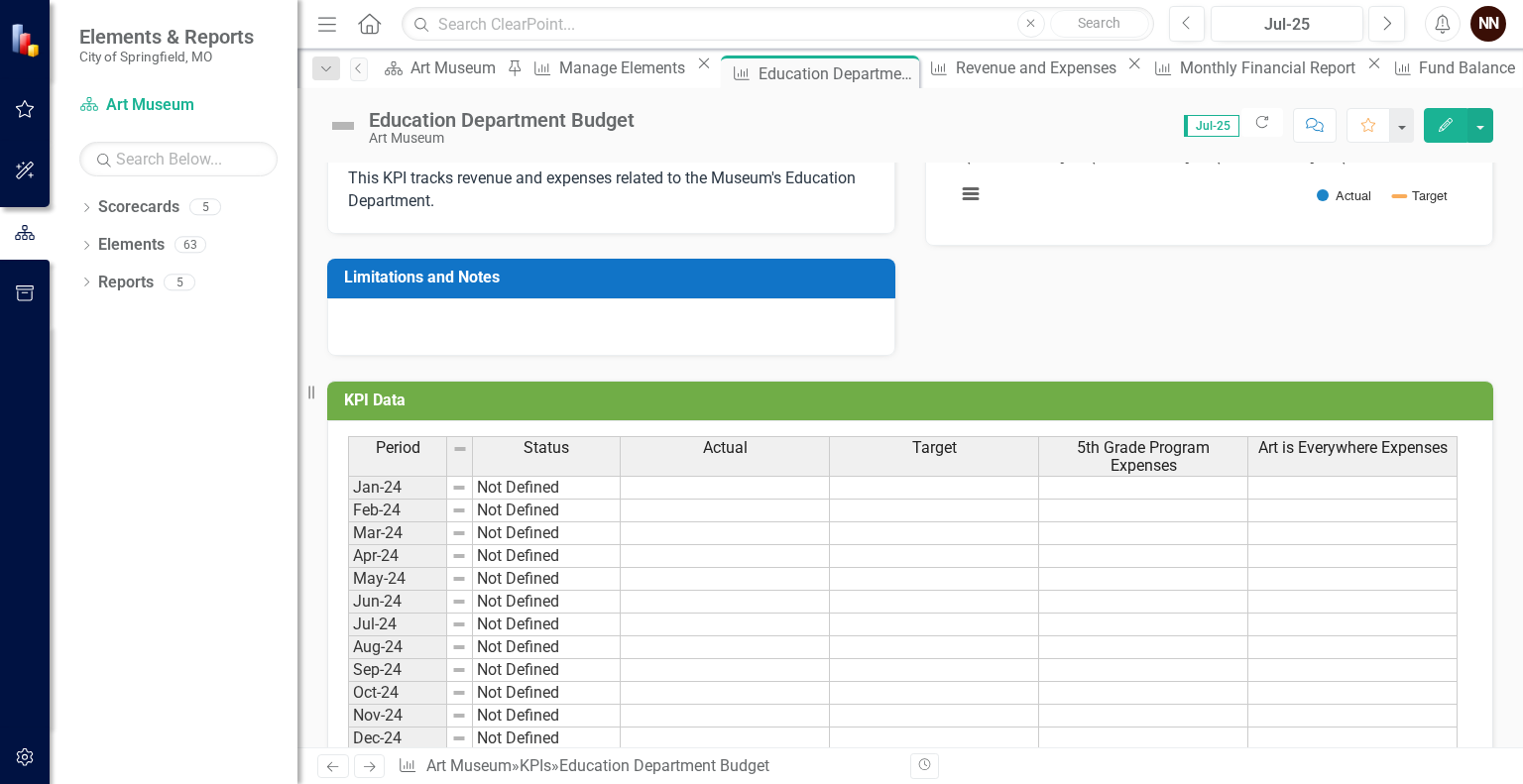 click on "Art is Everywhere Expenses" at bounding box center (1352, 448) 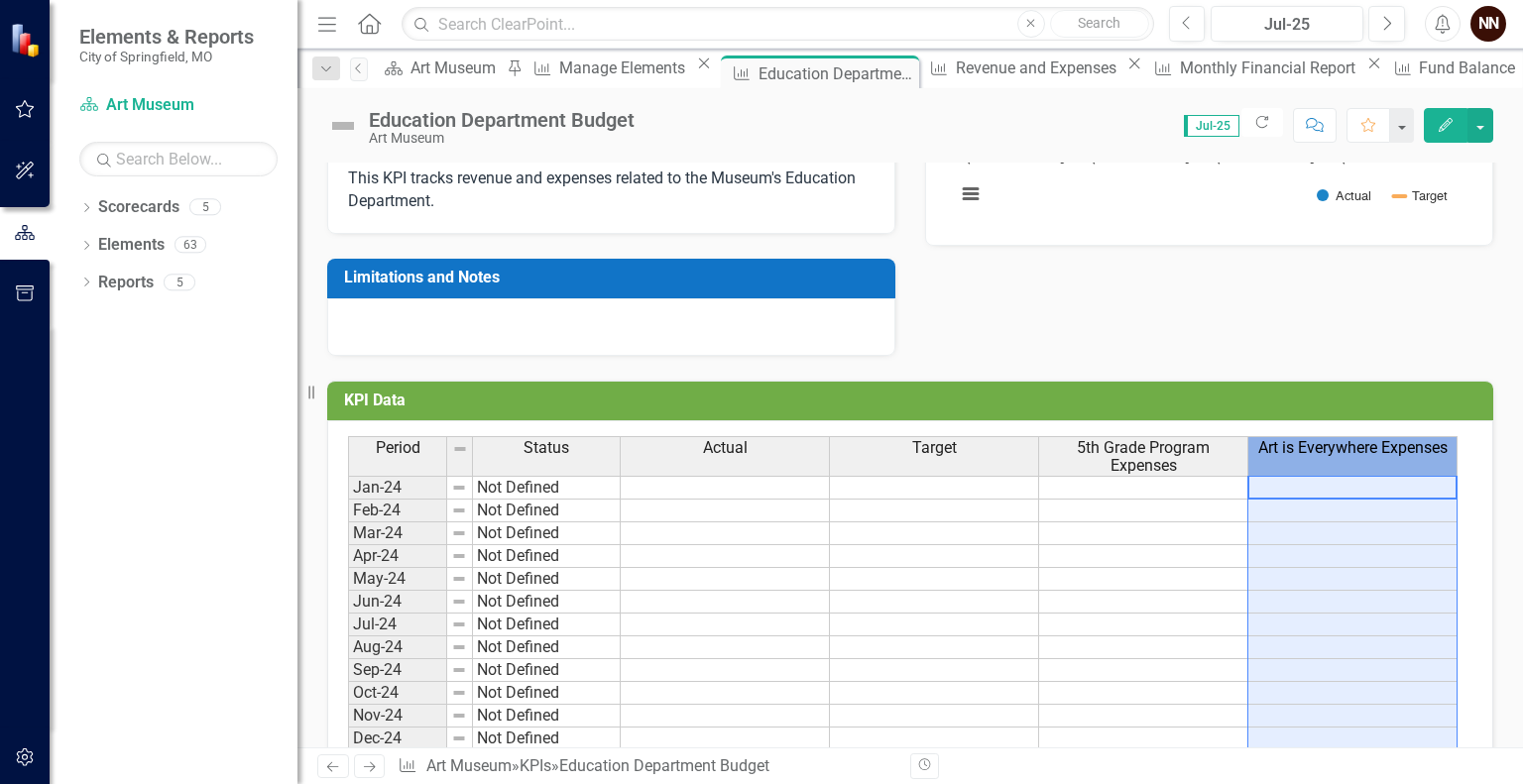 click on "5th Grade Program Expenses" at bounding box center [1143, 456] 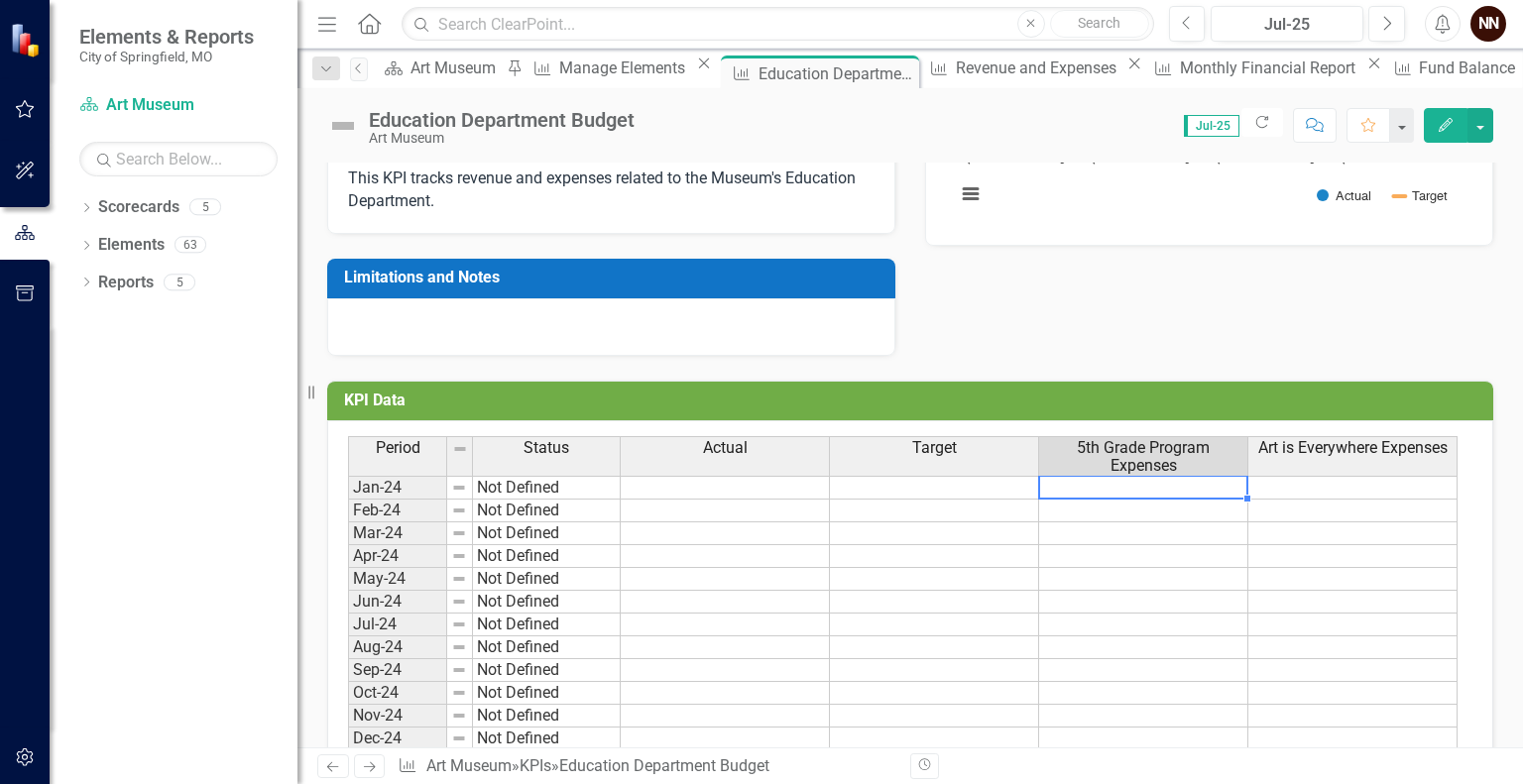 click at bounding box center [1143, 488] 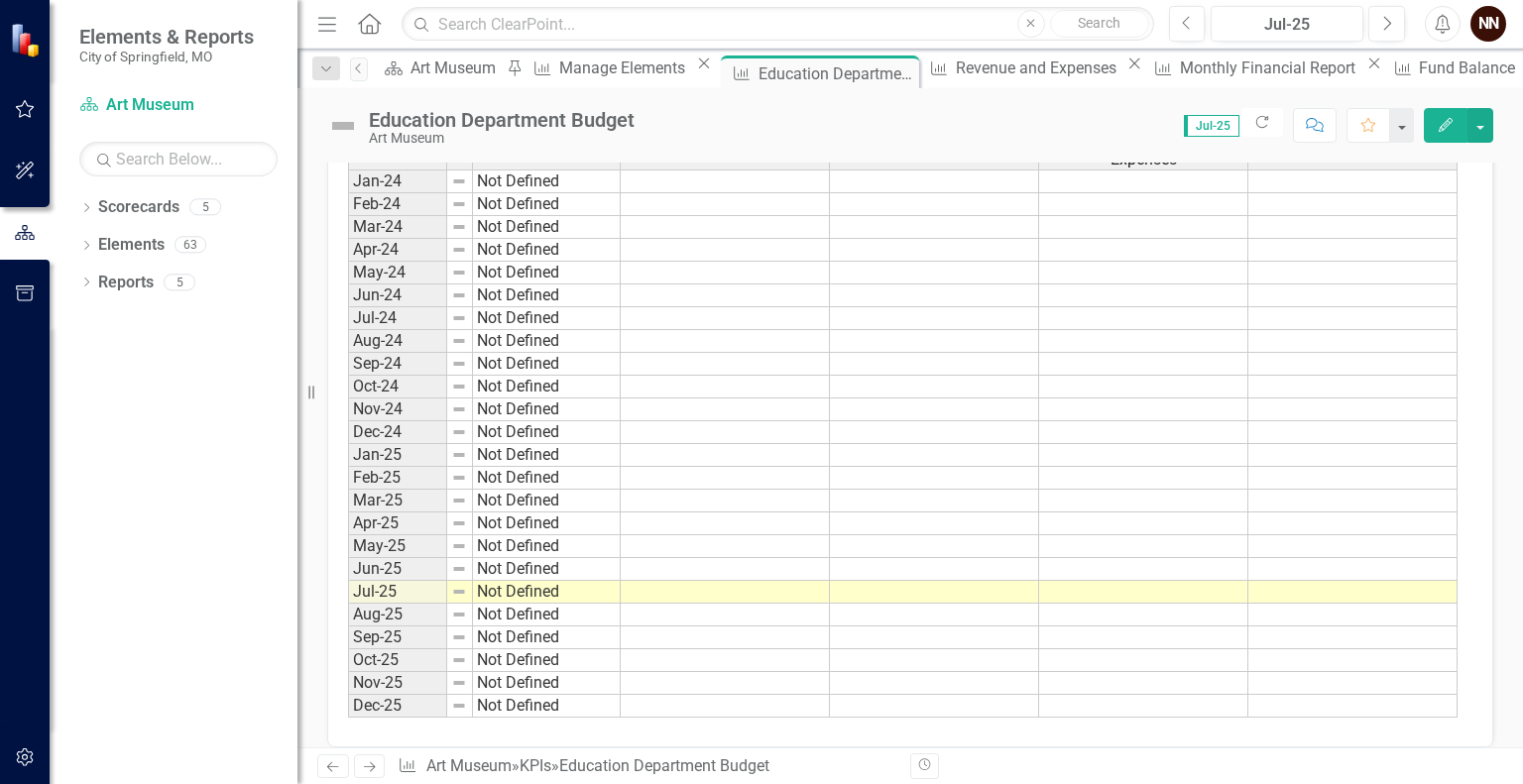 scroll, scrollTop: 741, scrollLeft: 0, axis: vertical 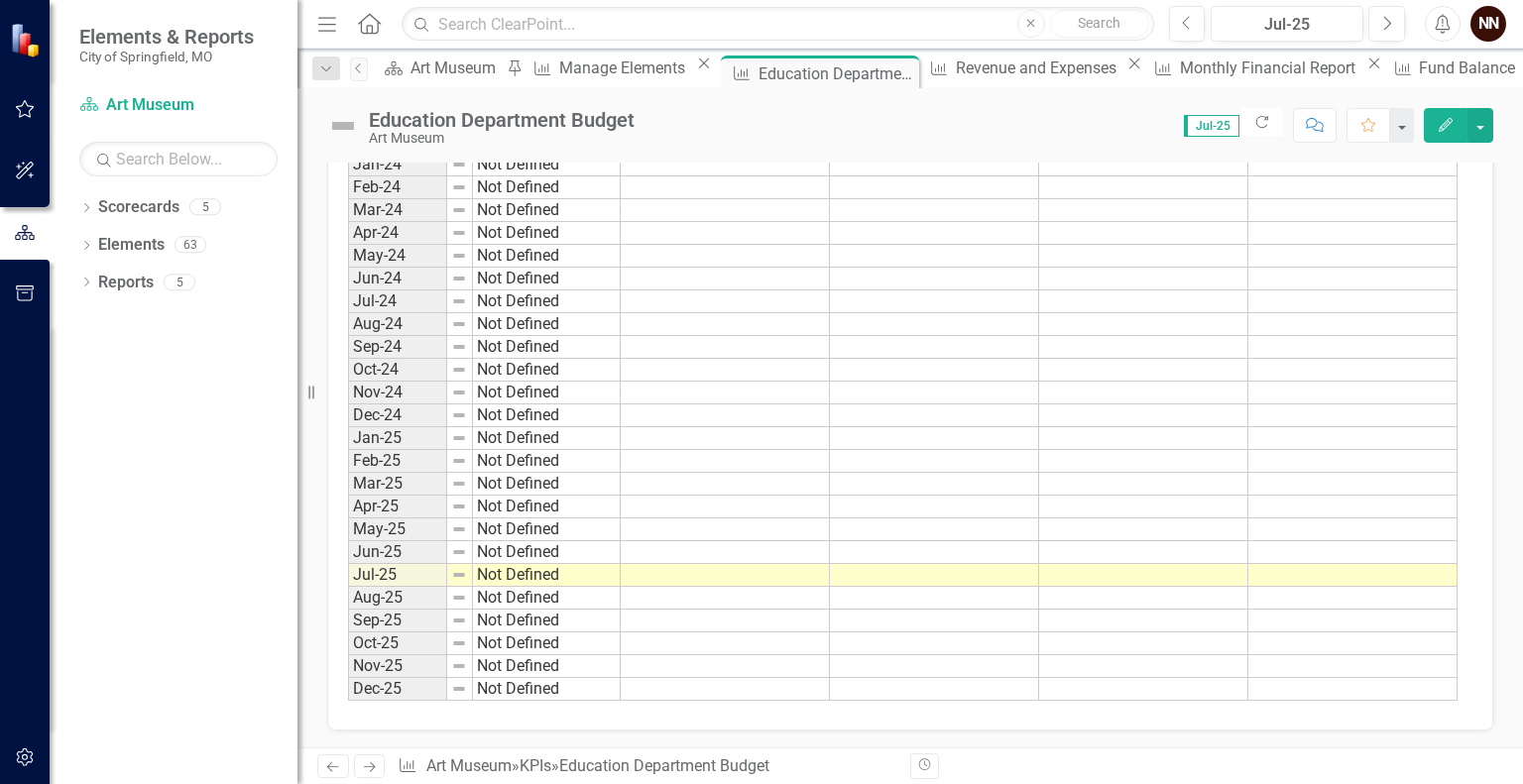 click at bounding box center (1143, 575) 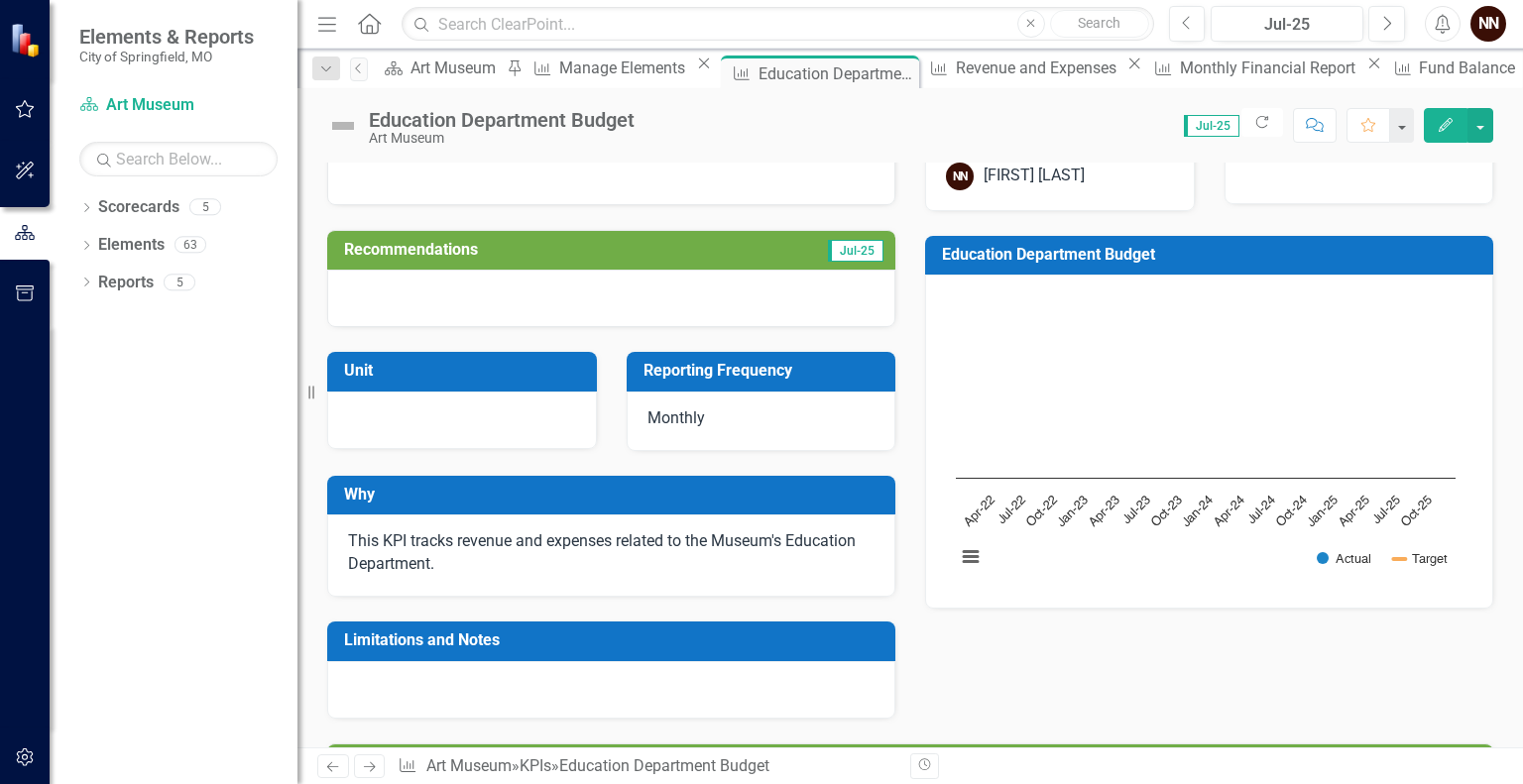 scroll, scrollTop: 0, scrollLeft: 0, axis: both 